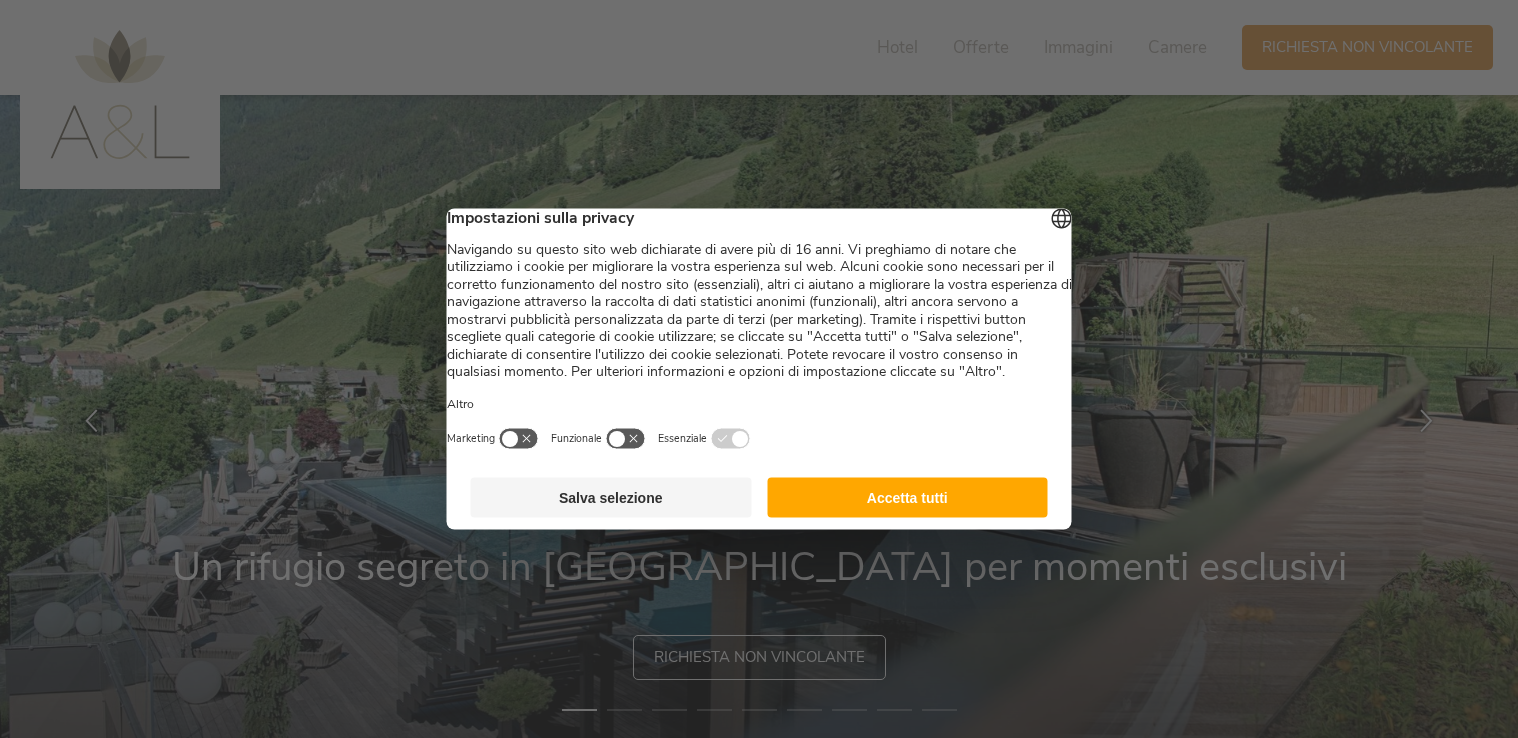 scroll, scrollTop: 0, scrollLeft: 0, axis: both 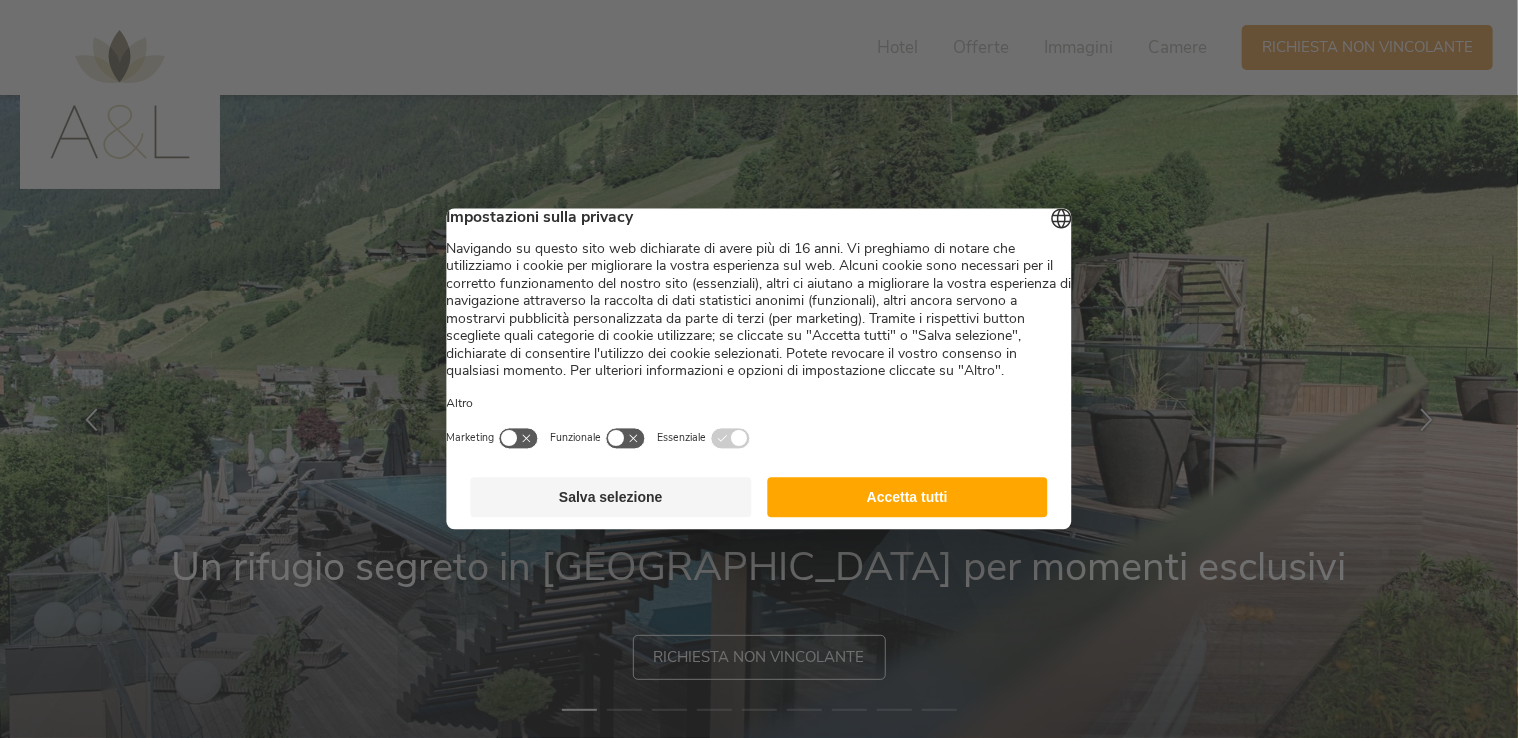click on "Accetta tutti" at bounding box center [907, 498] 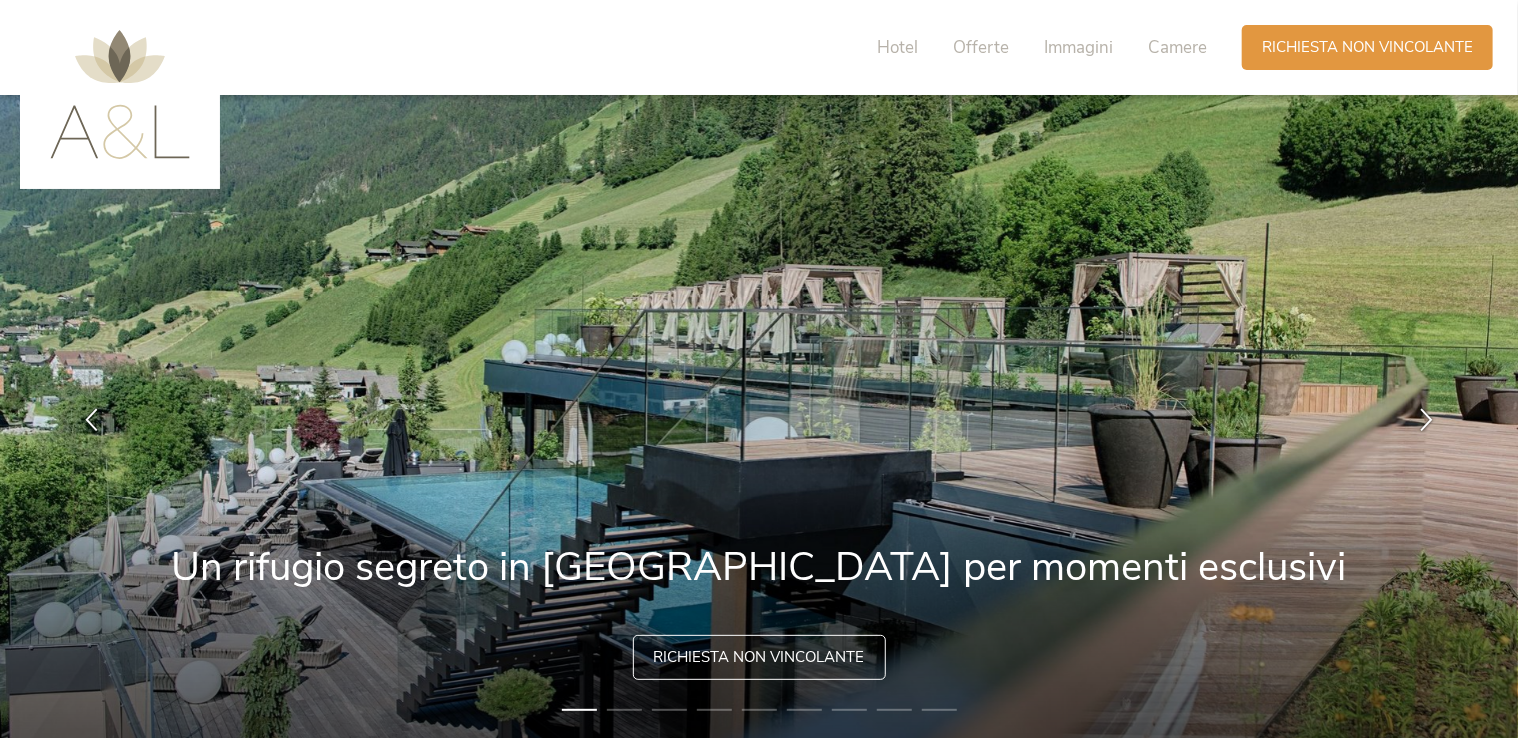scroll, scrollTop: 0, scrollLeft: 0, axis: both 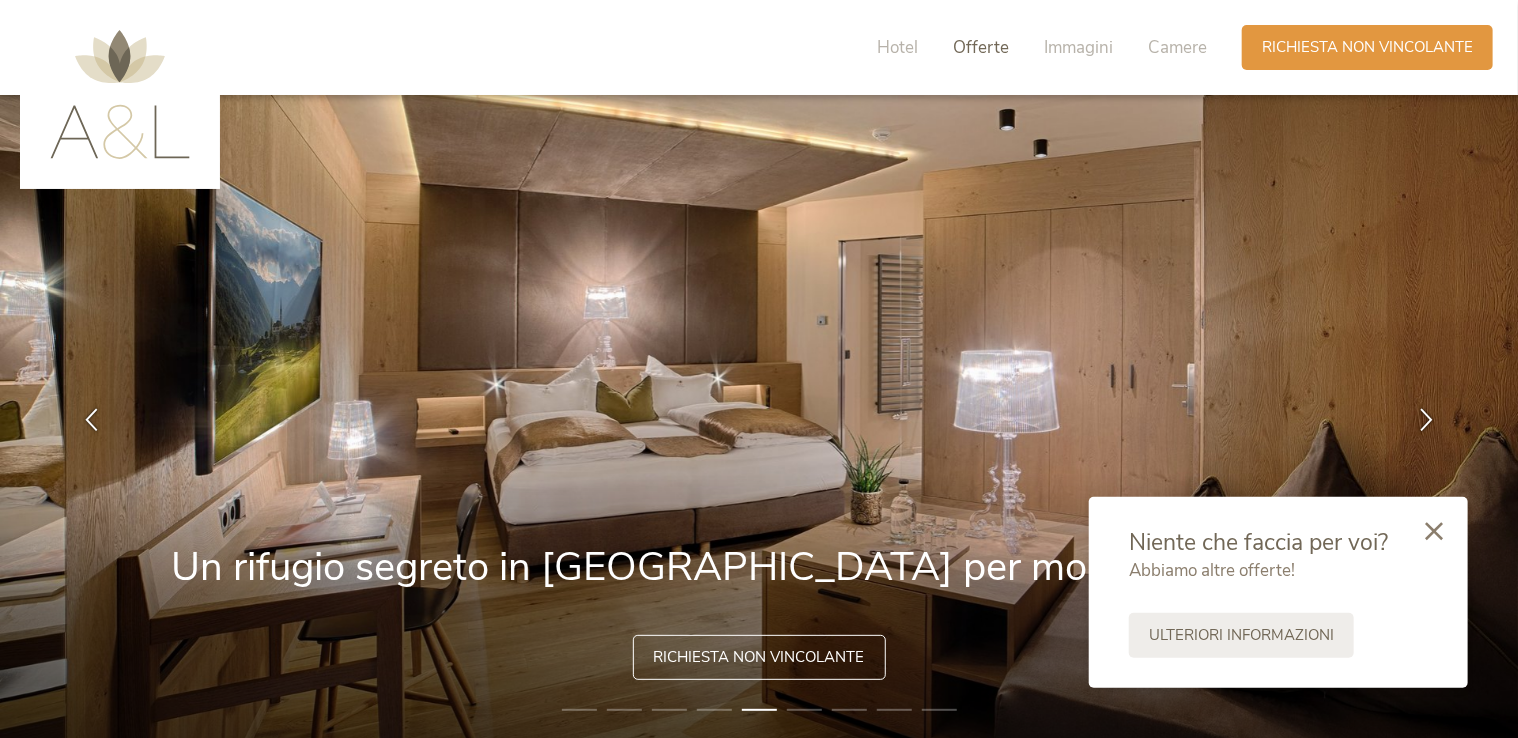 click on "Offerte" at bounding box center (981, 47) 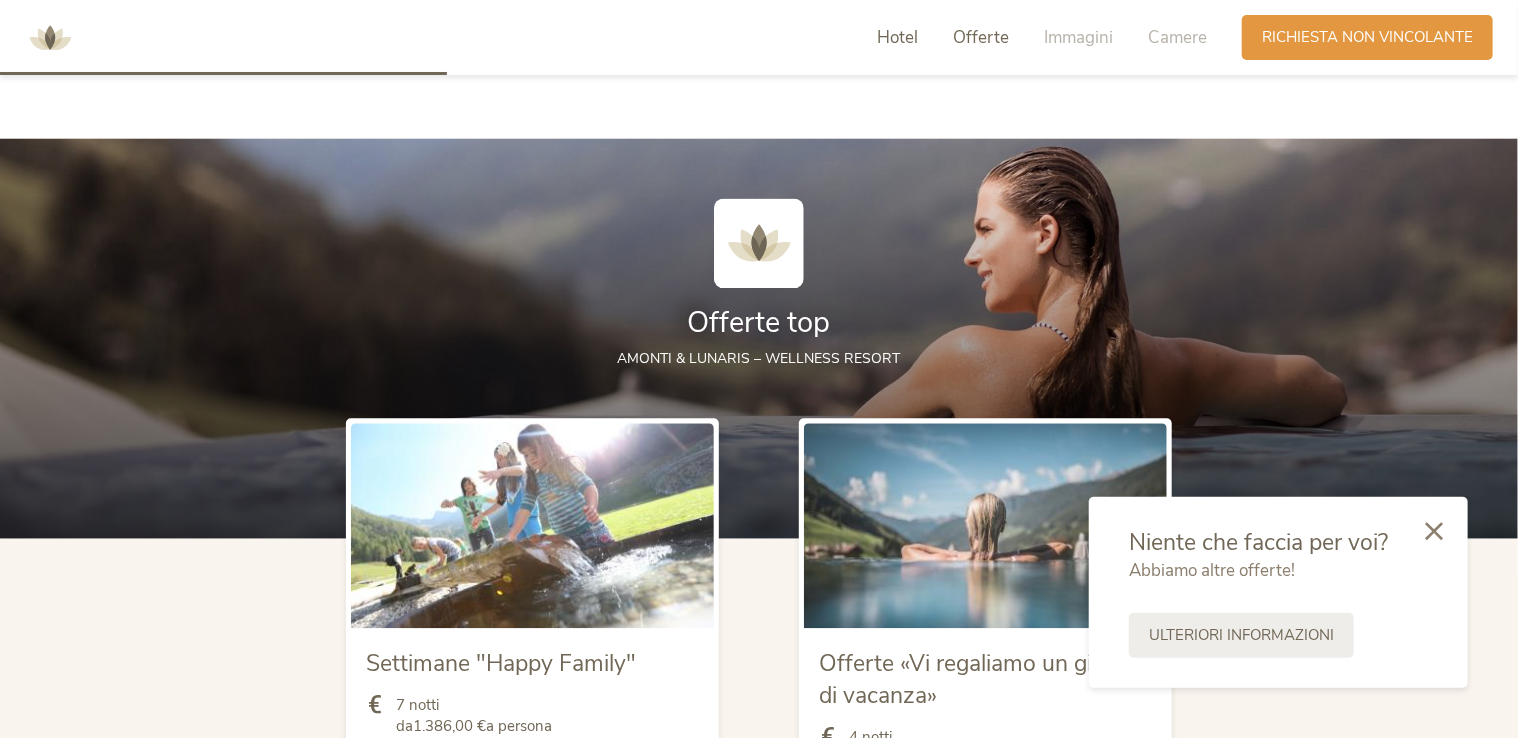 scroll, scrollTop: 2002, scrollLeft: 0, axis: vertical 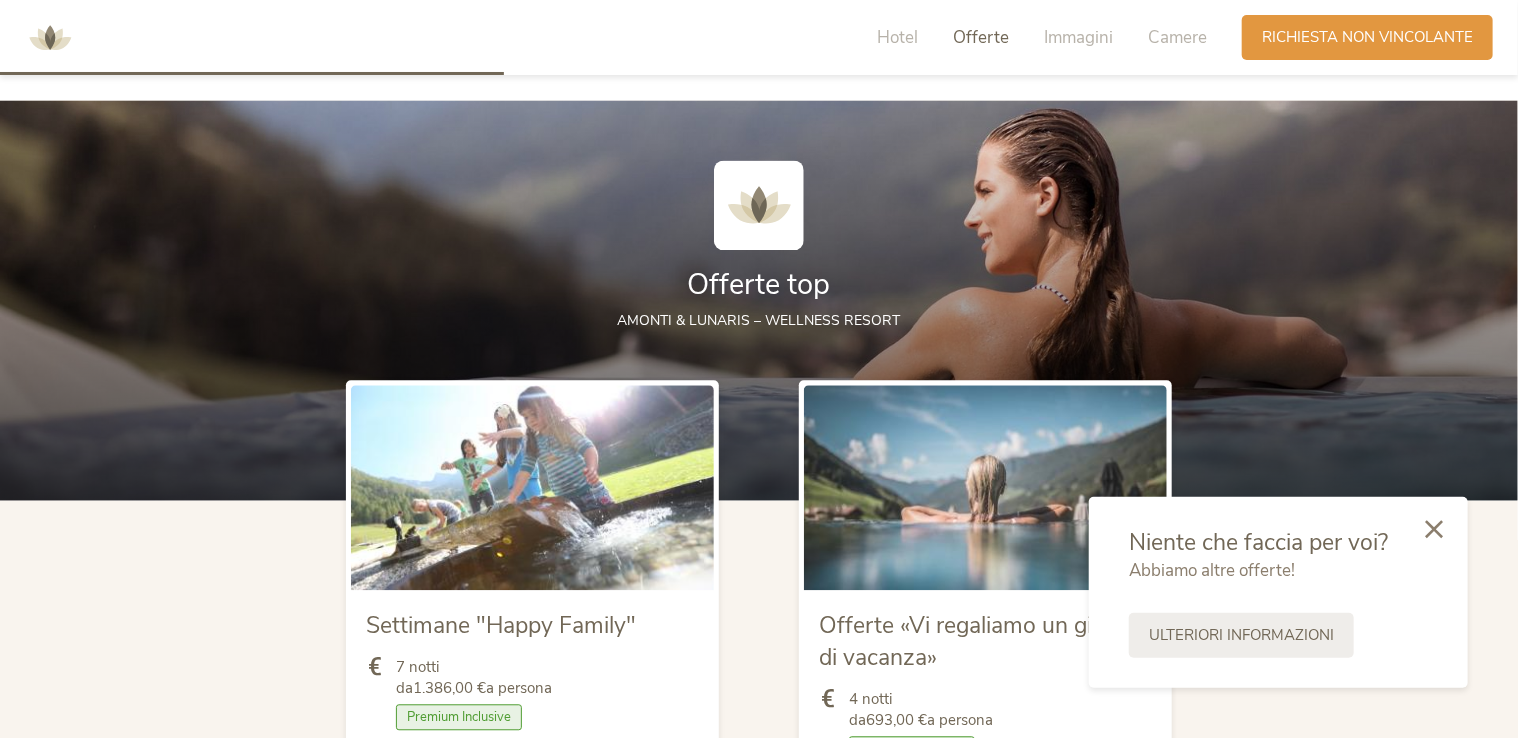 click at bounding box center [1434, 529] 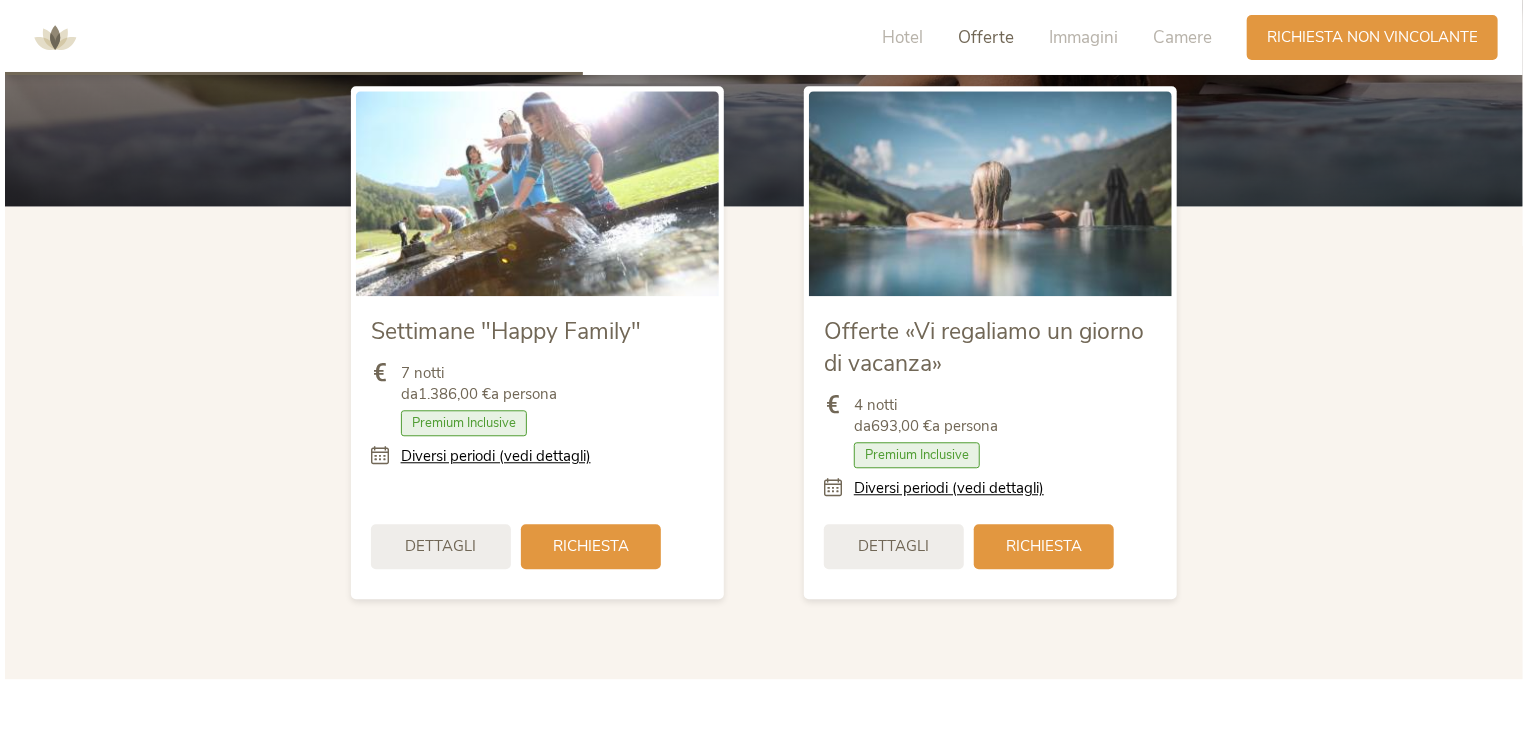 scroll, scrollTop: 2402, scrollLeft: 0, axis: vertical 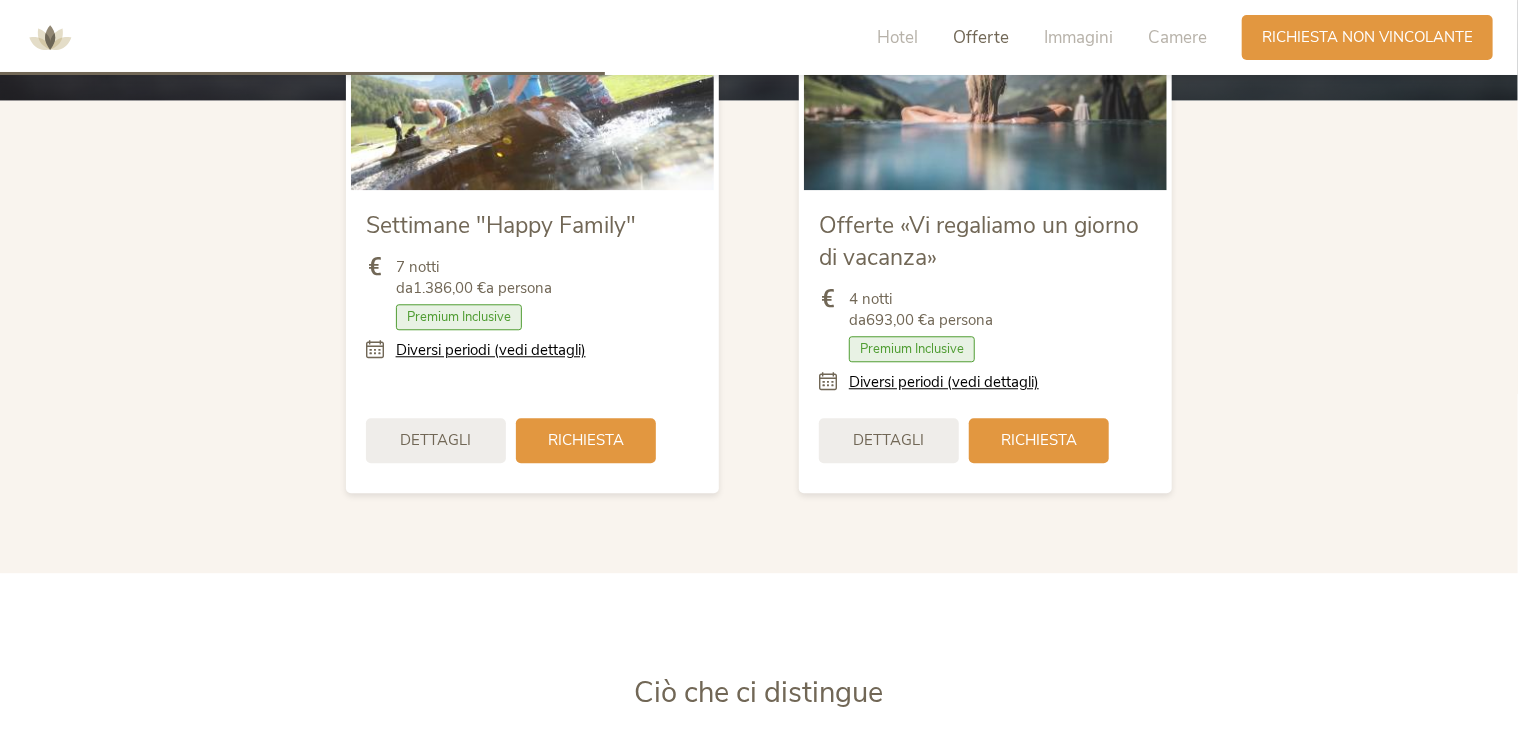 click at bounding box center (834, 382) 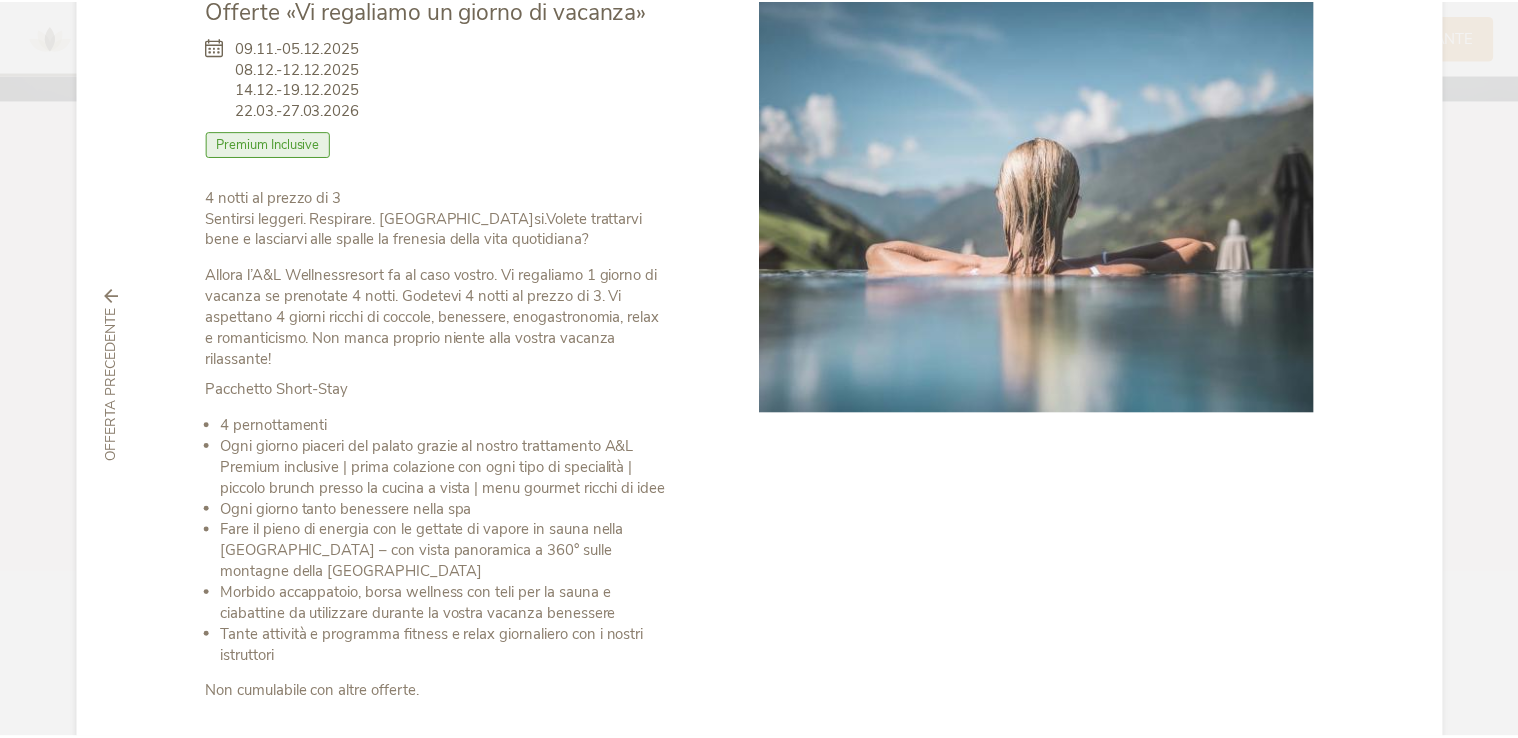 scroll, scrollTop: 0, scrollLeft: 0, axis: both 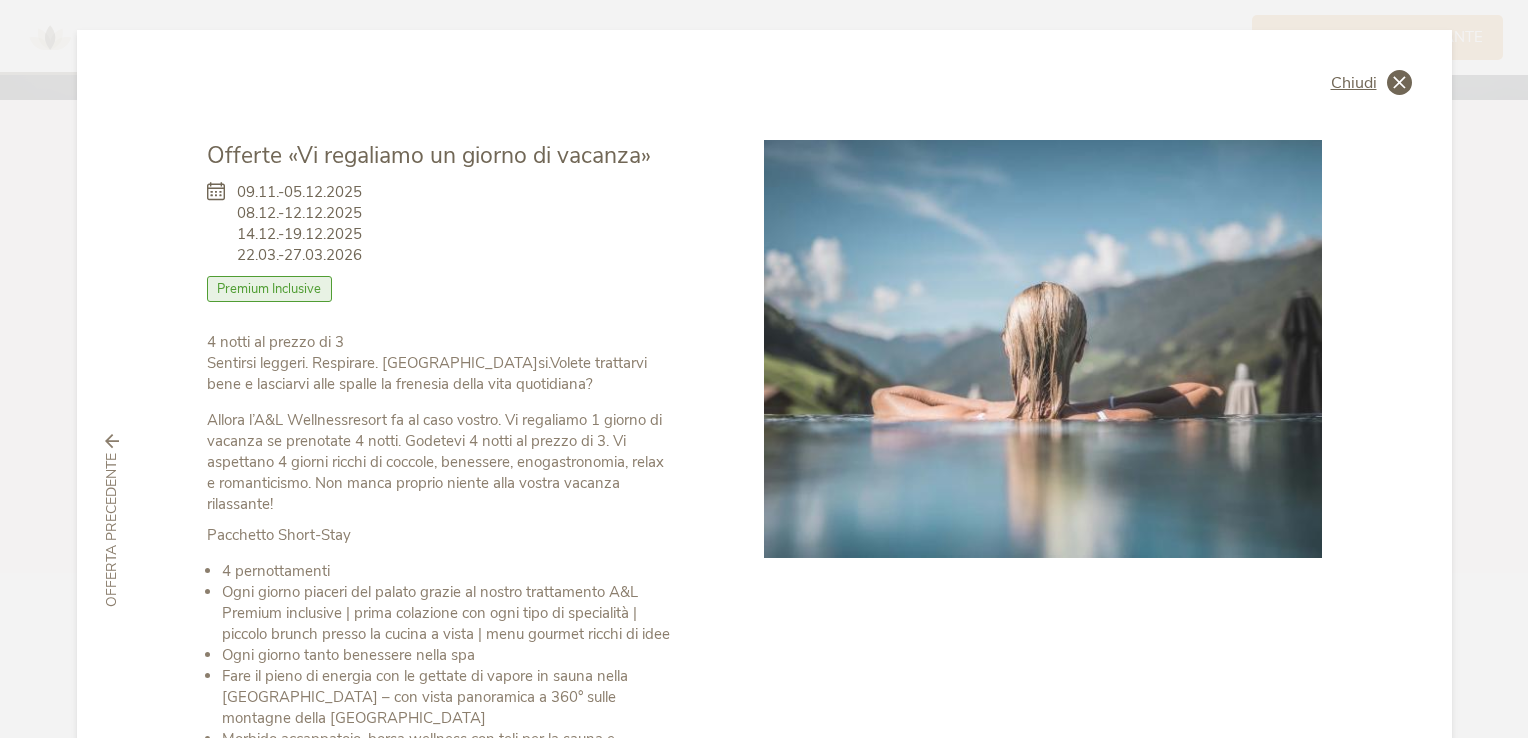 click at bounding box center [1399, 82] 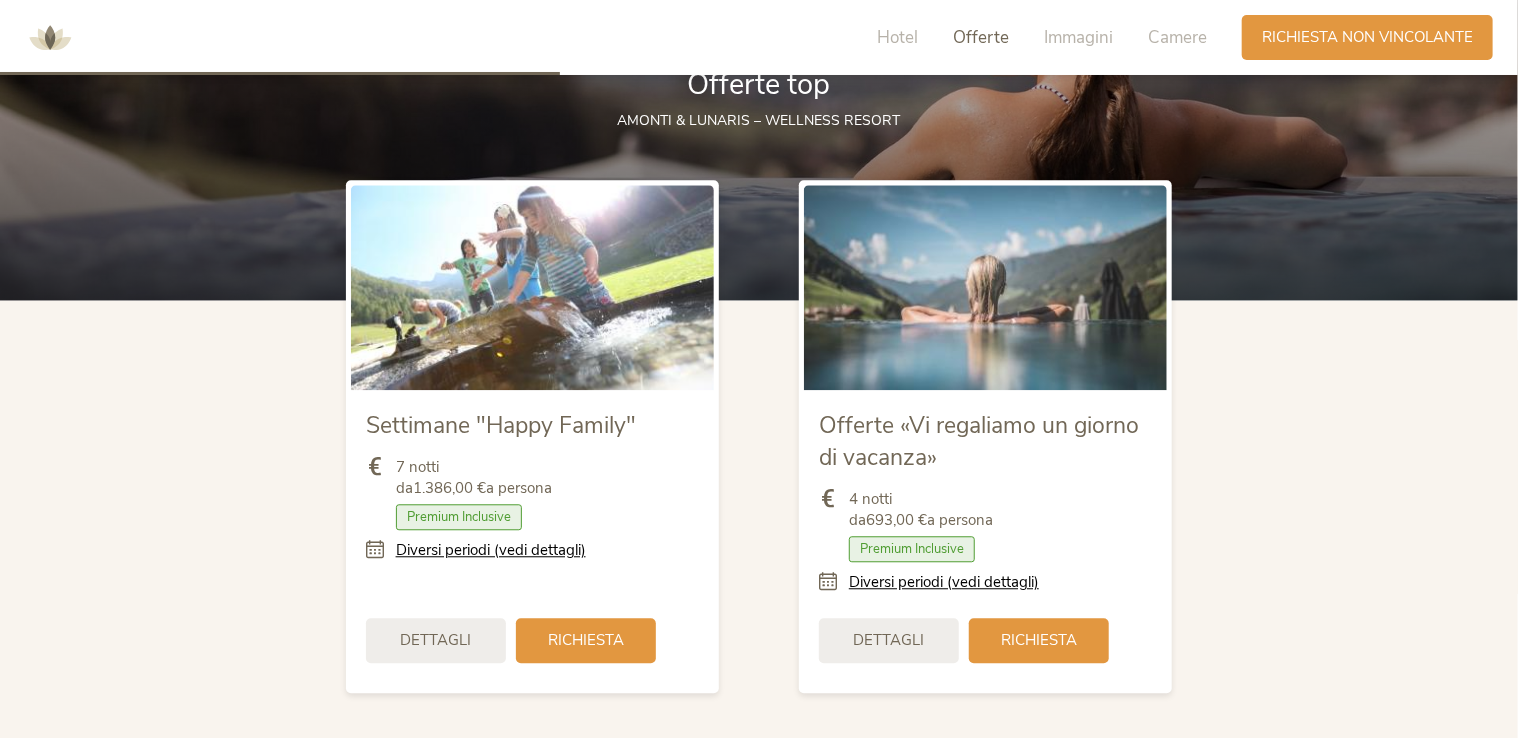 scroll, scrollTop: 2302, scrollLeft: 0, axis: vertical 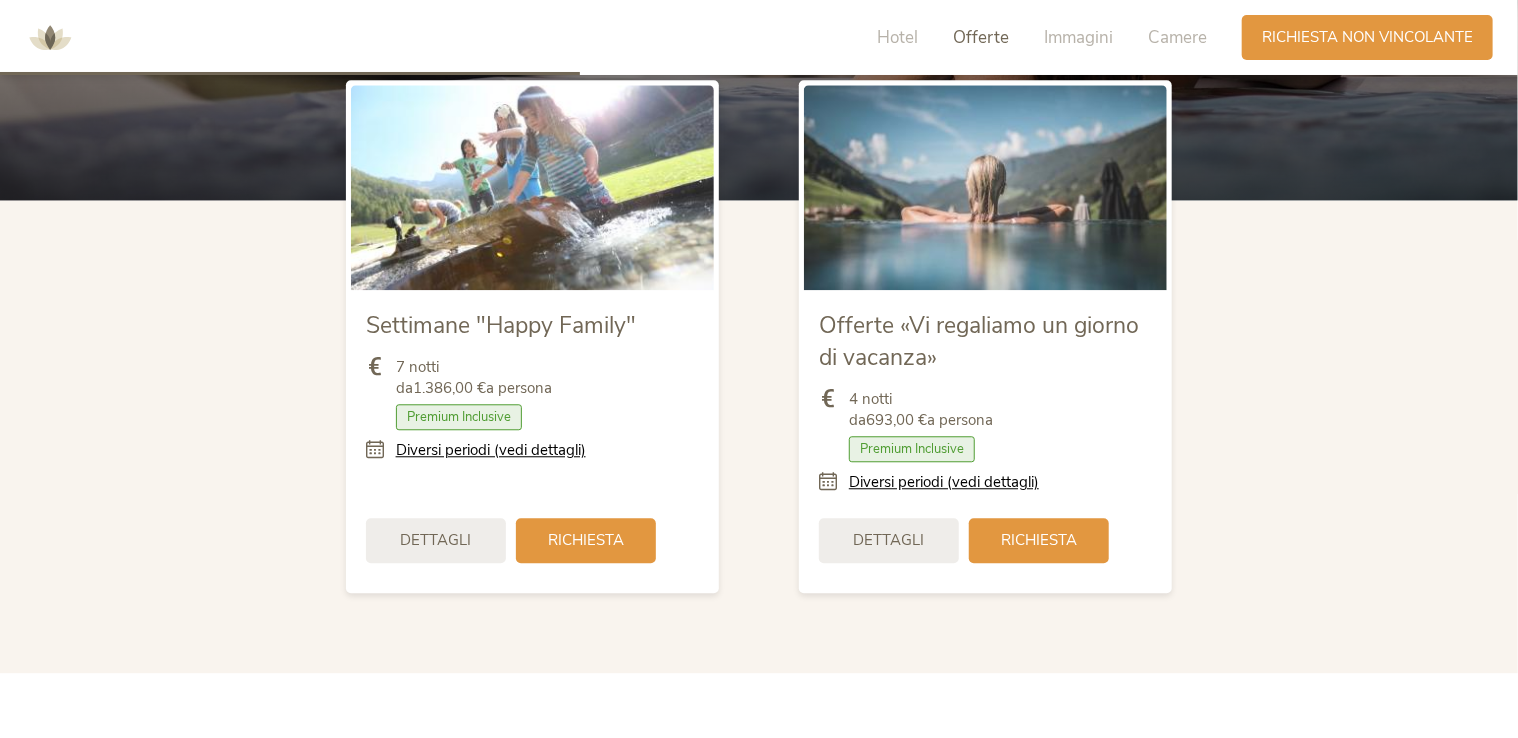 click at bounding box center [381, 450] 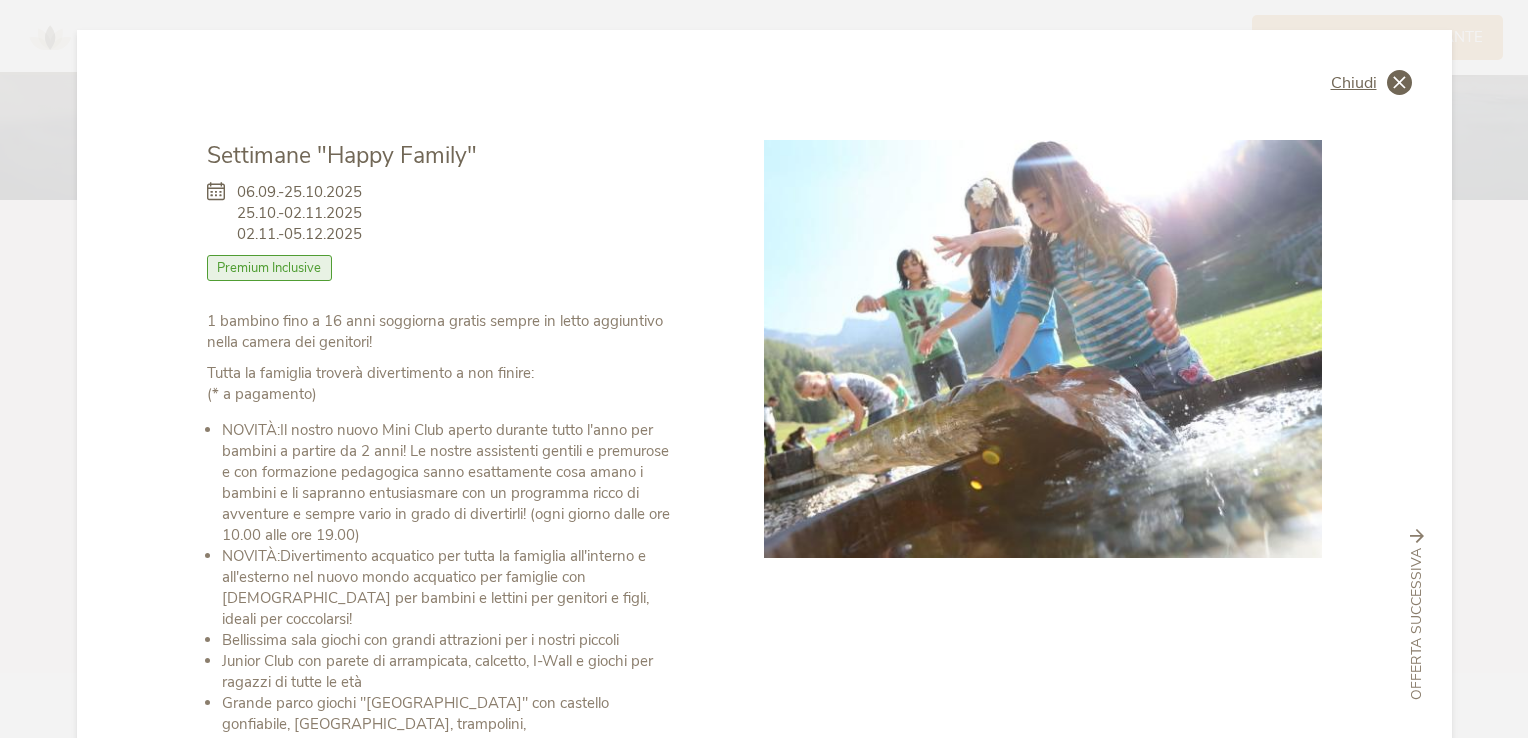 click at bounding box center (1399, 82) 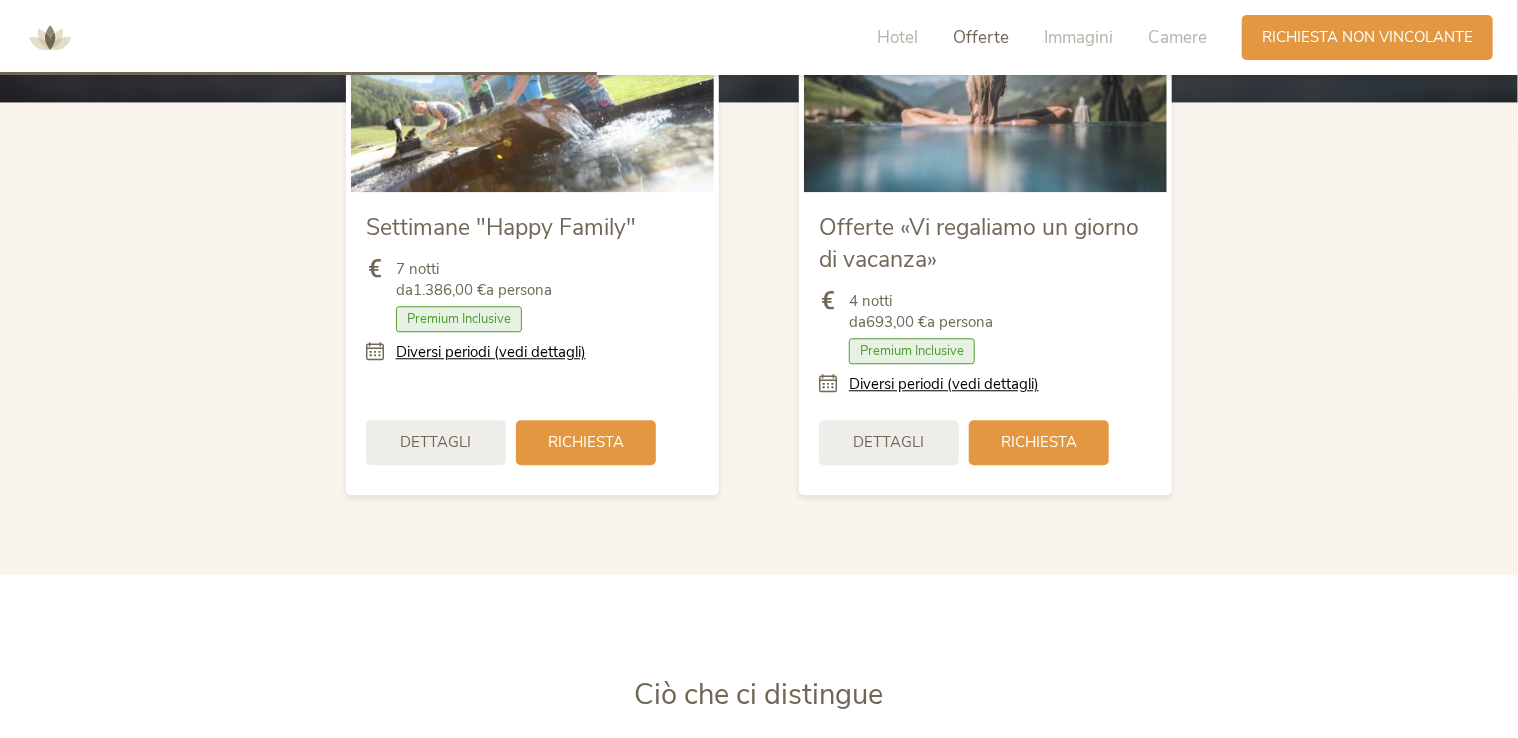 scroll, scrollTop: 2402, scrollLeft: 0, axis: vertical 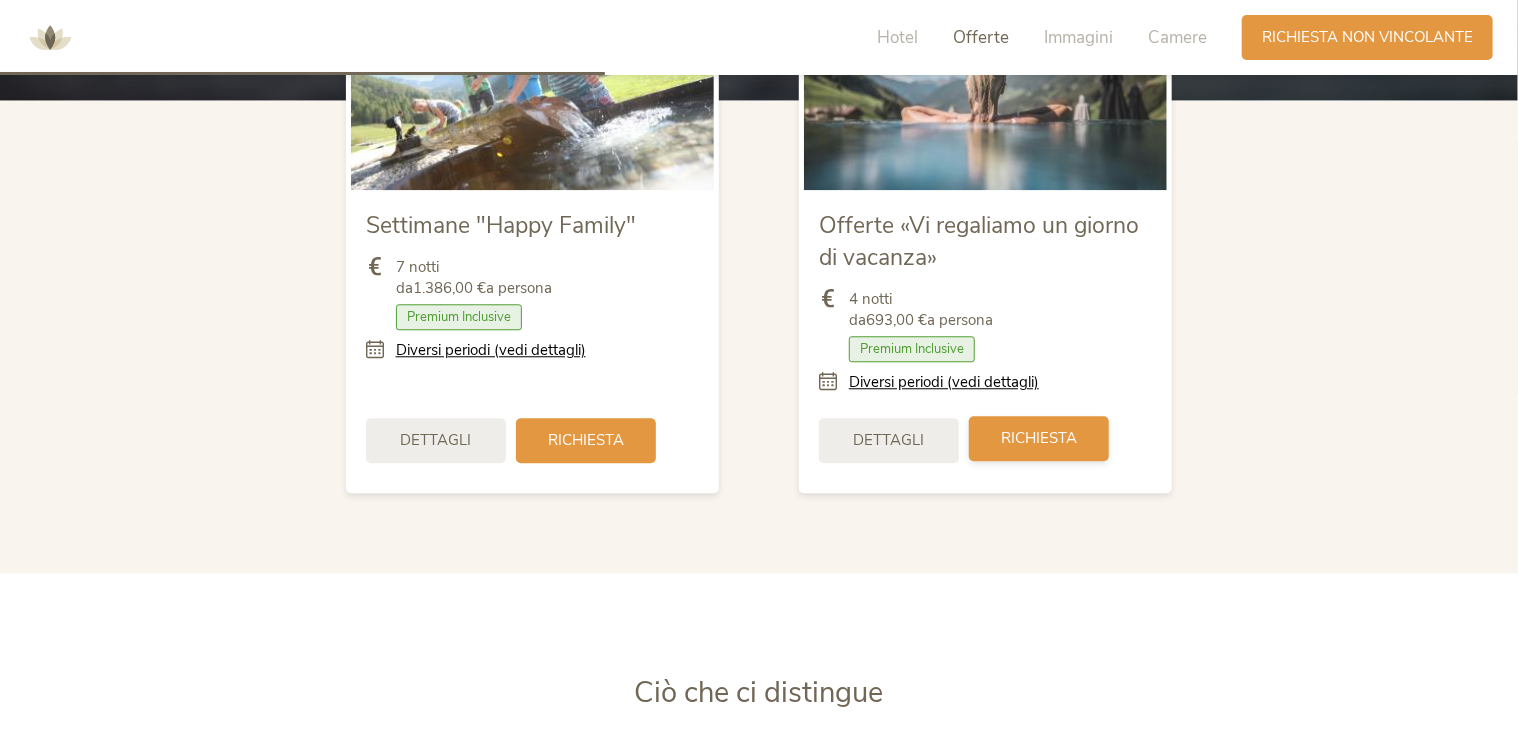 click on "Richiesta" at bounding box center [1039, 438] 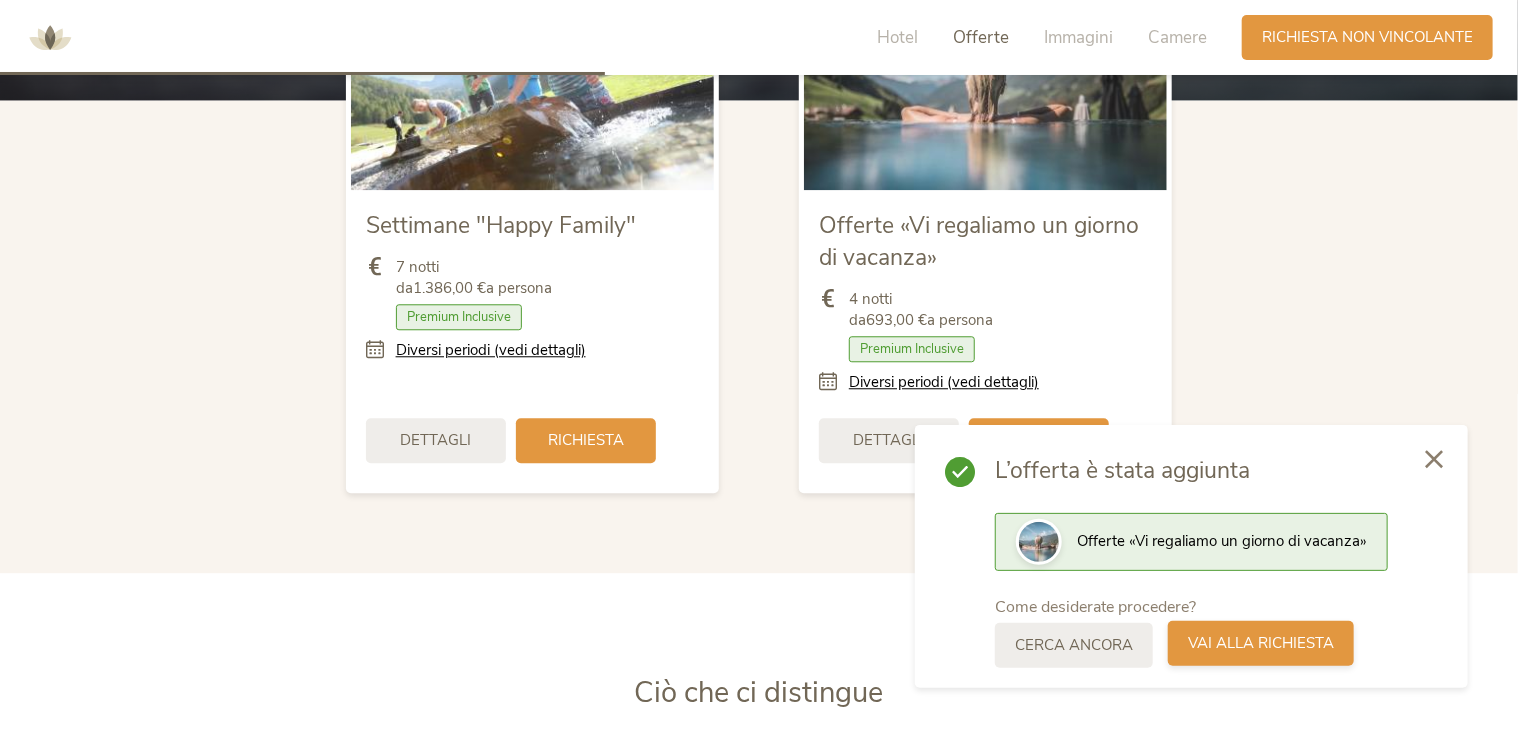 click on "Vai alla richiesta" at bounding box center [1261, 643] 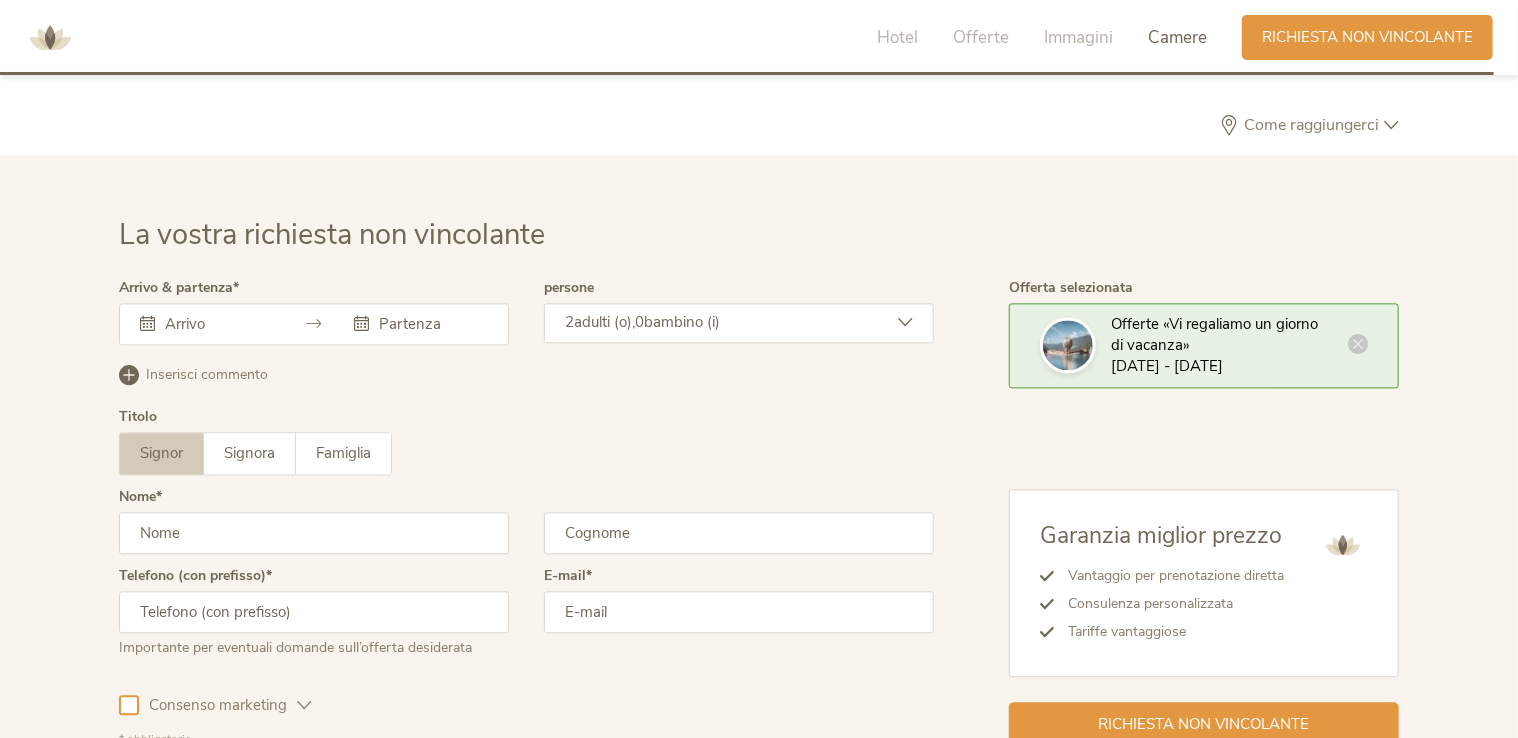 scroll, scrollTop: 5935, scrollLeft: 0, axis: vertical 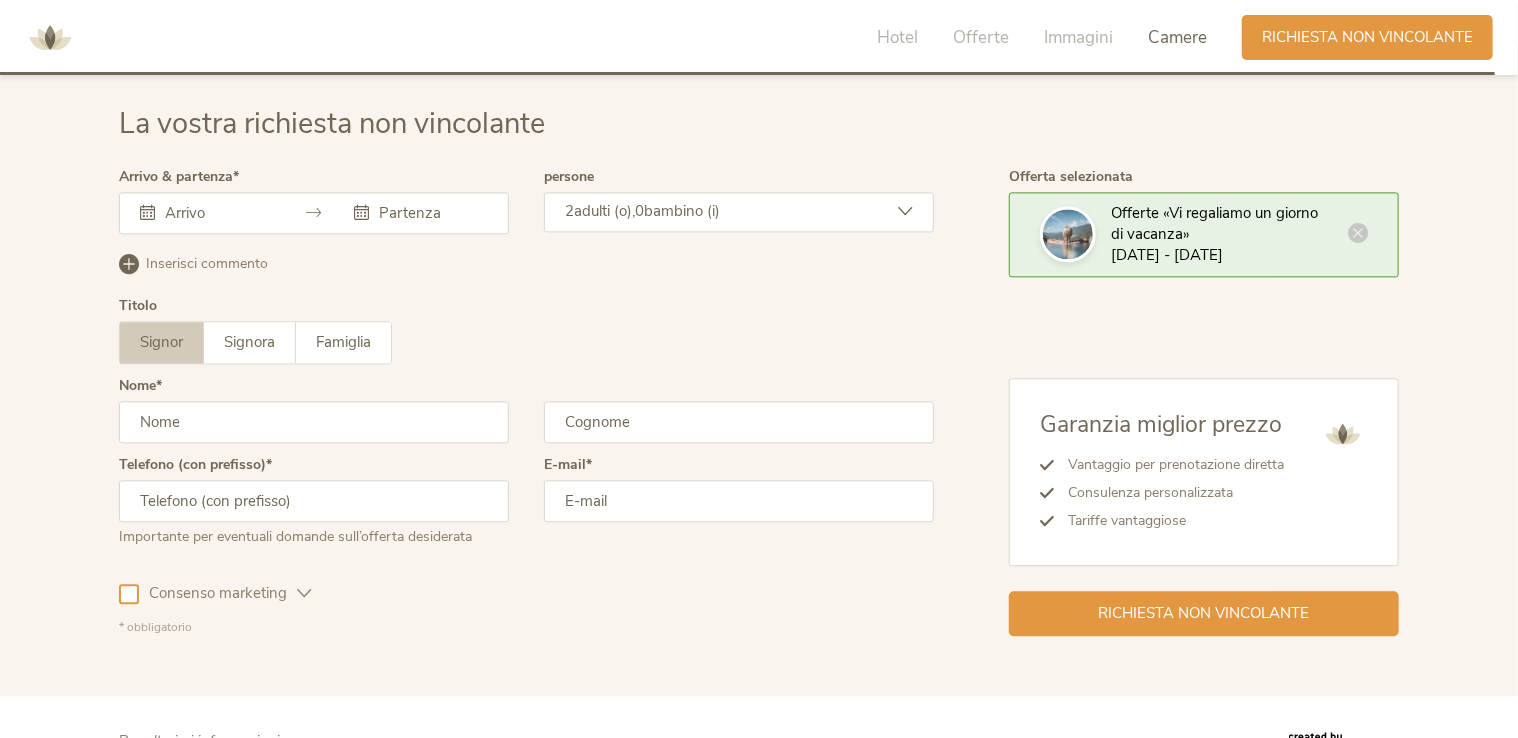 click at bounding box center [207, 213] 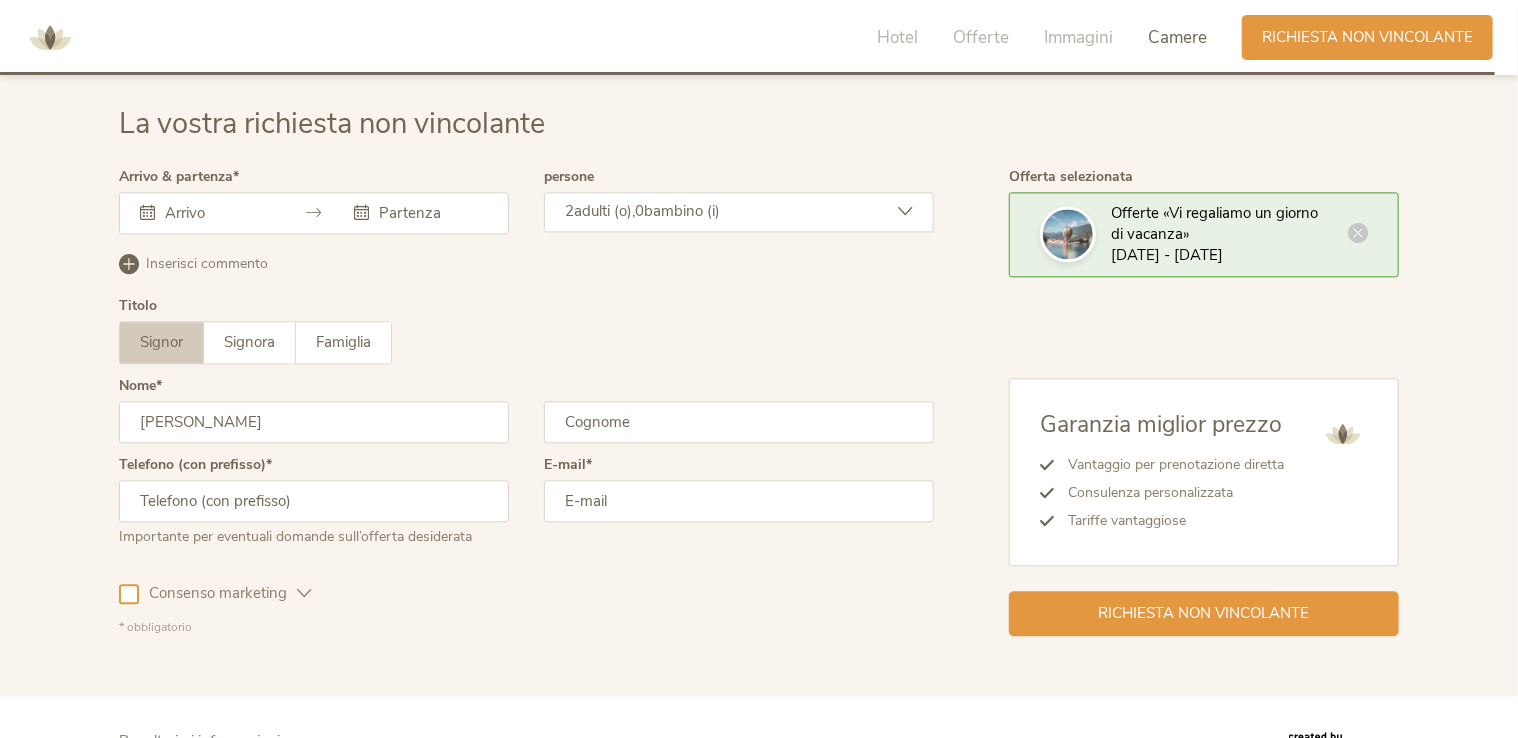 type on "TURCHETTI" 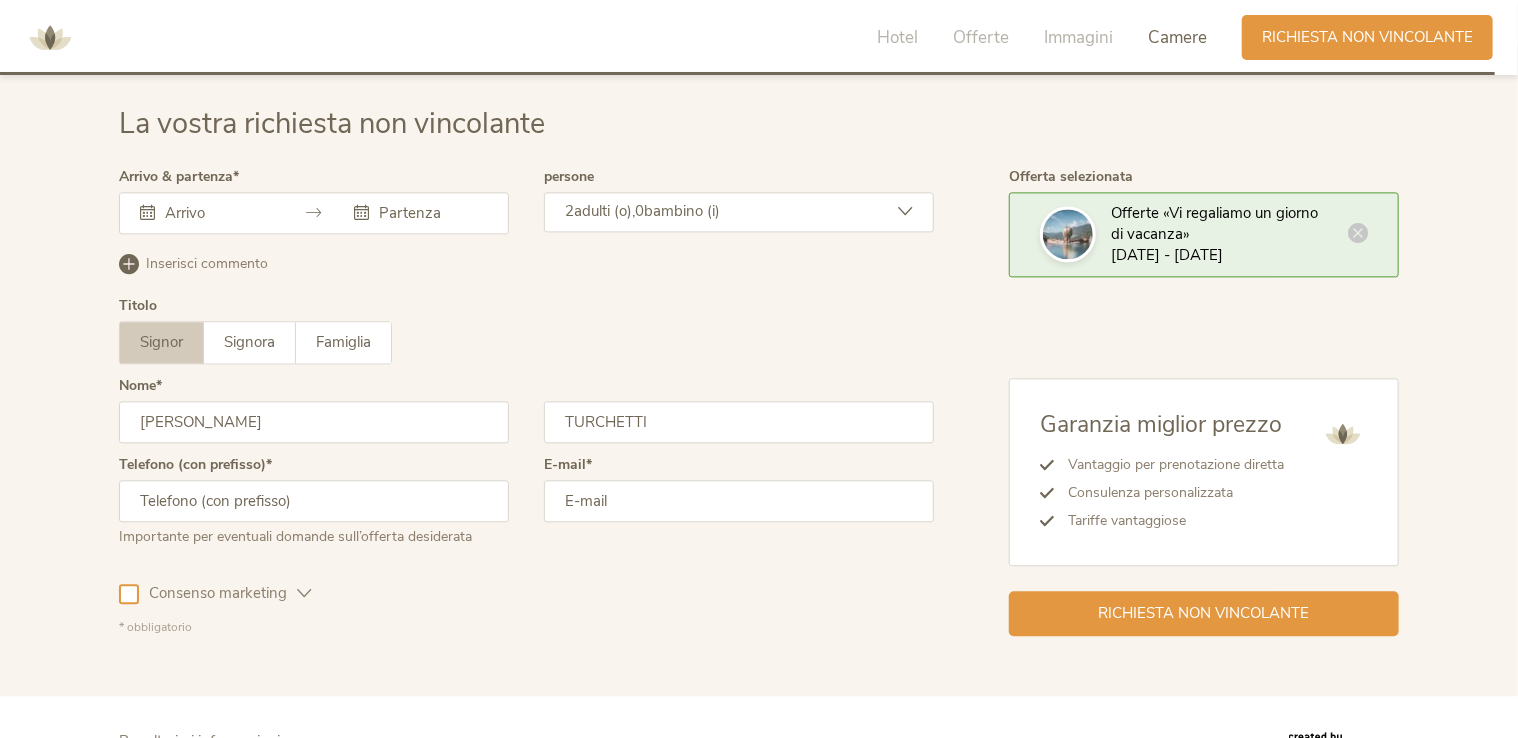 type on "[PHONE_NUMBER]" 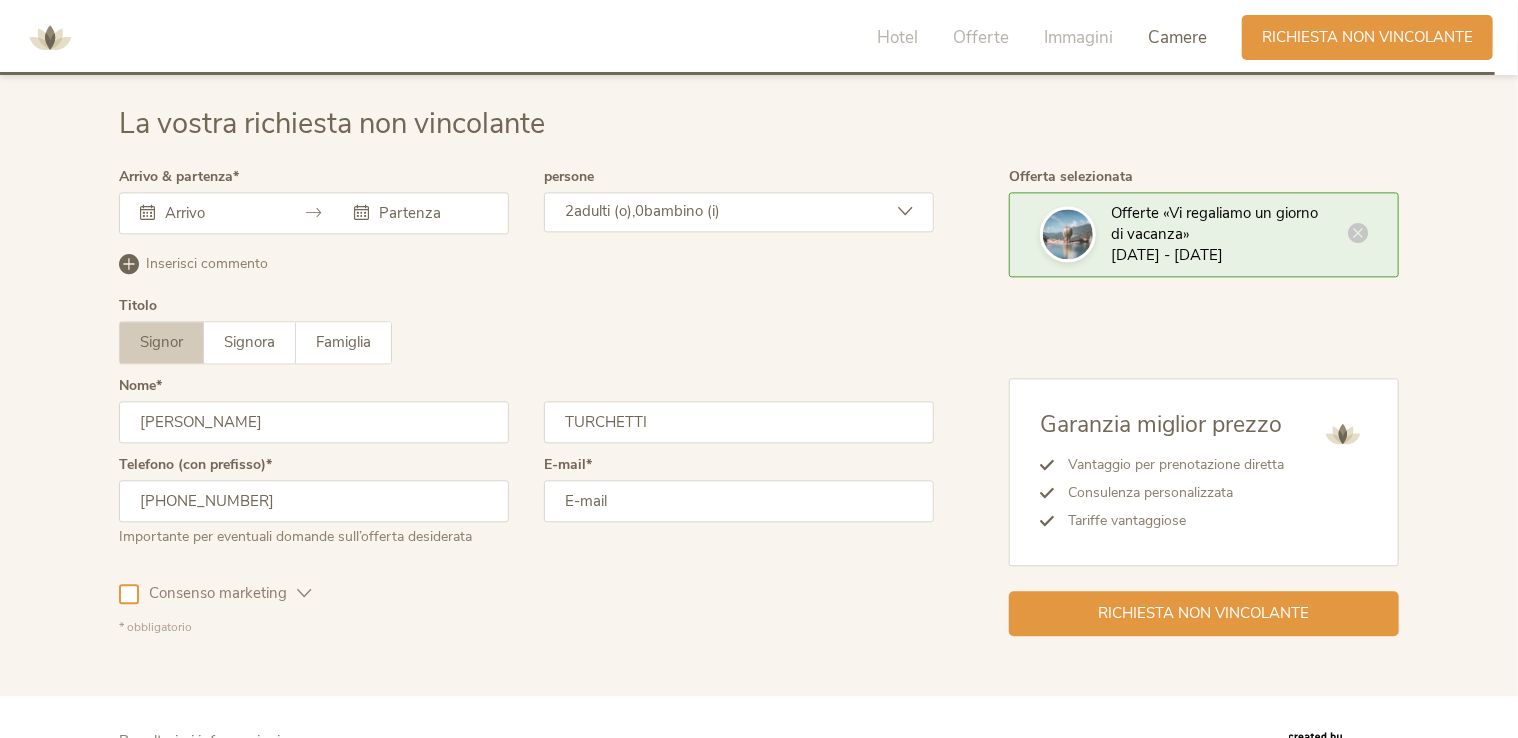 type on "[PERSON_NAME][EMAIL_ADDRESS][DOMAIN_NAME]" 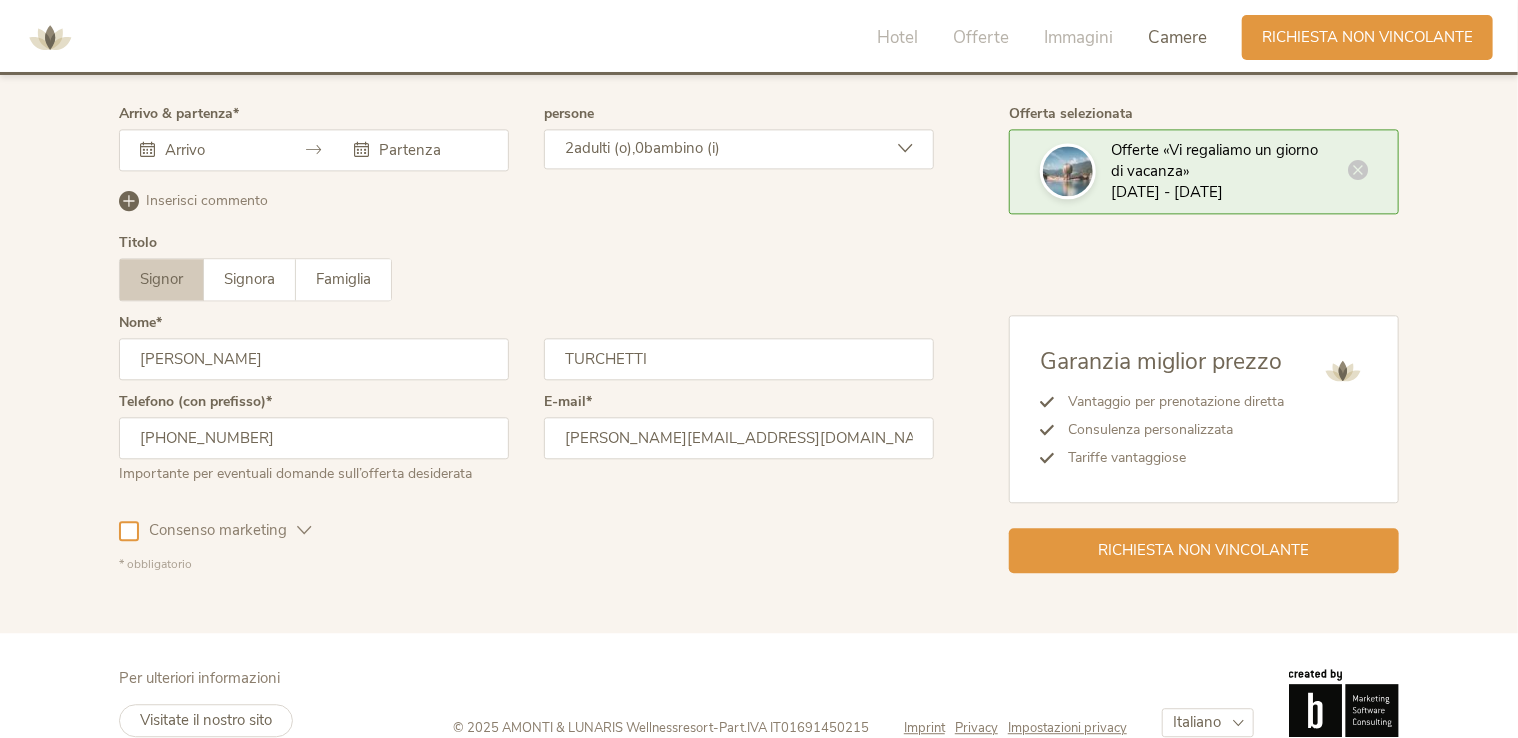 scroll, scrollTop: 6028, scrollLeft: 0, axis: vertical 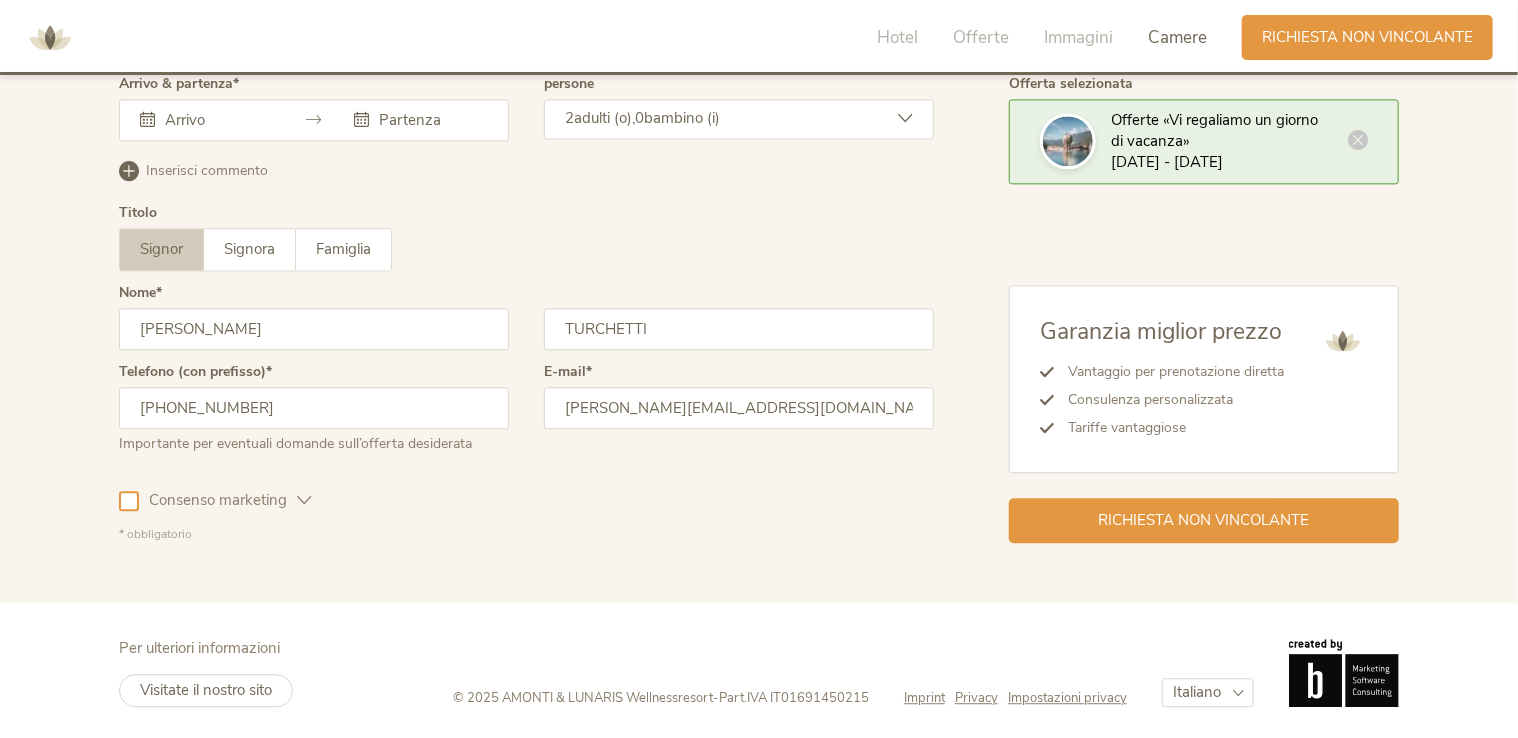 click at bounding box center (129, 501) 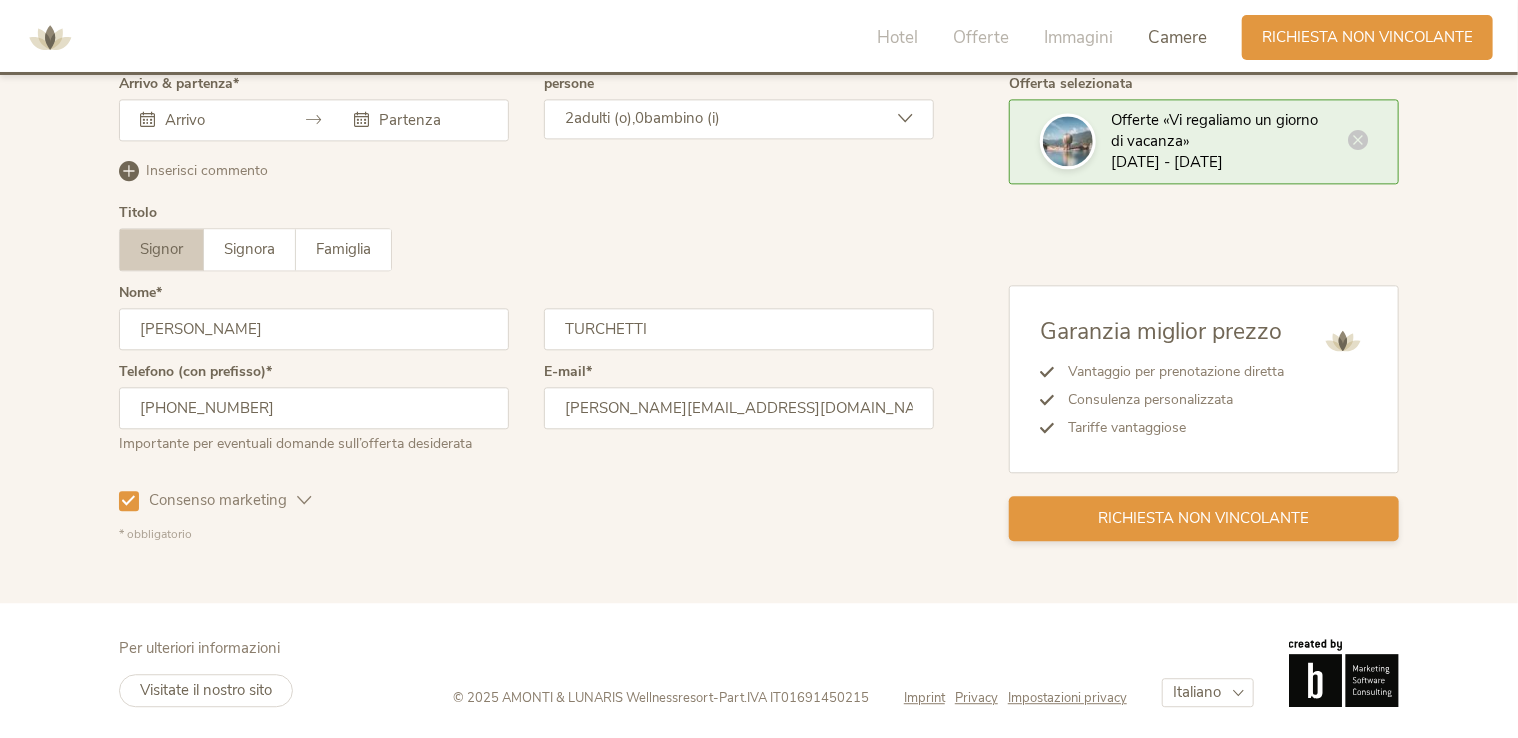 click on "Richiesta non vincolante" at bounding box center (1204, 518) 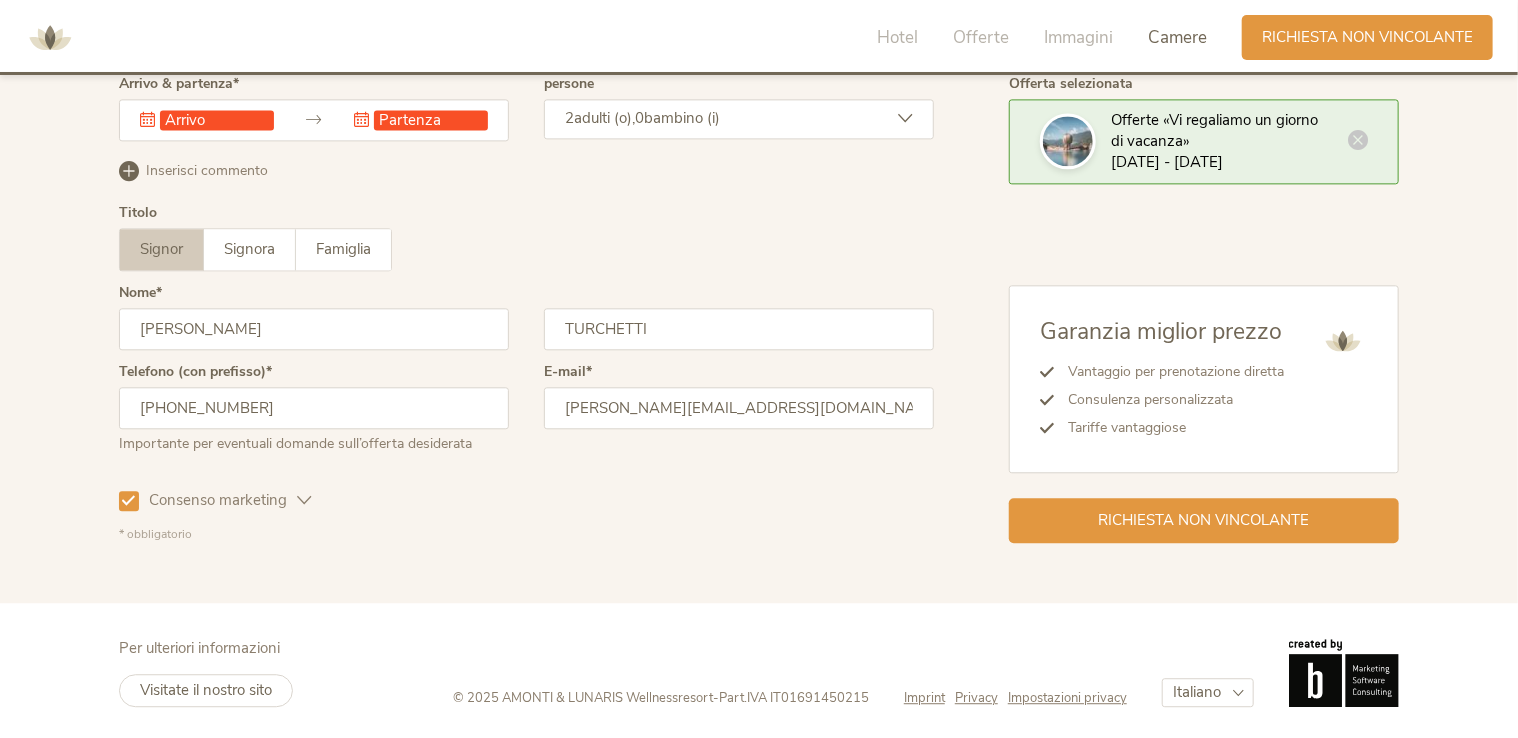 click at bounding box center [147, 119] 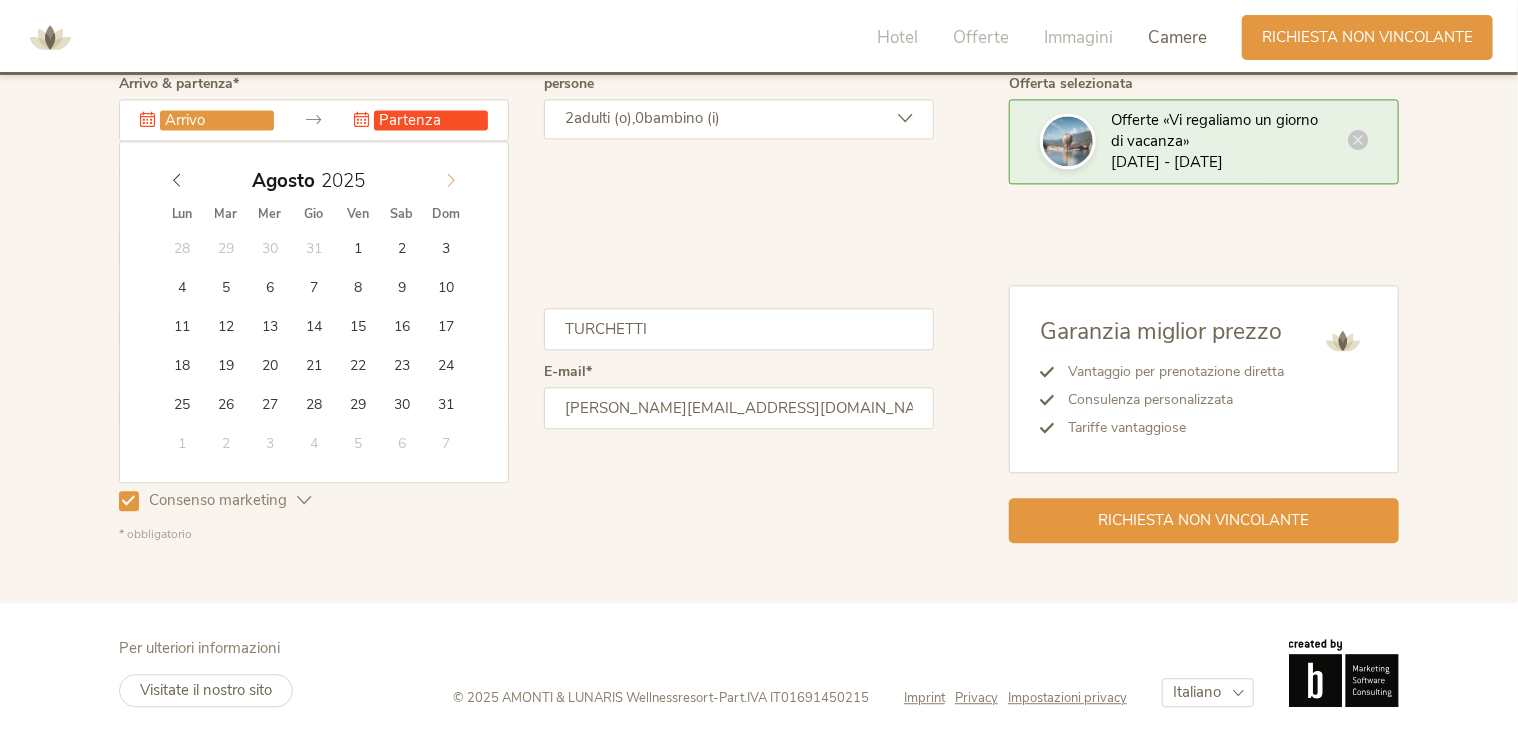 click 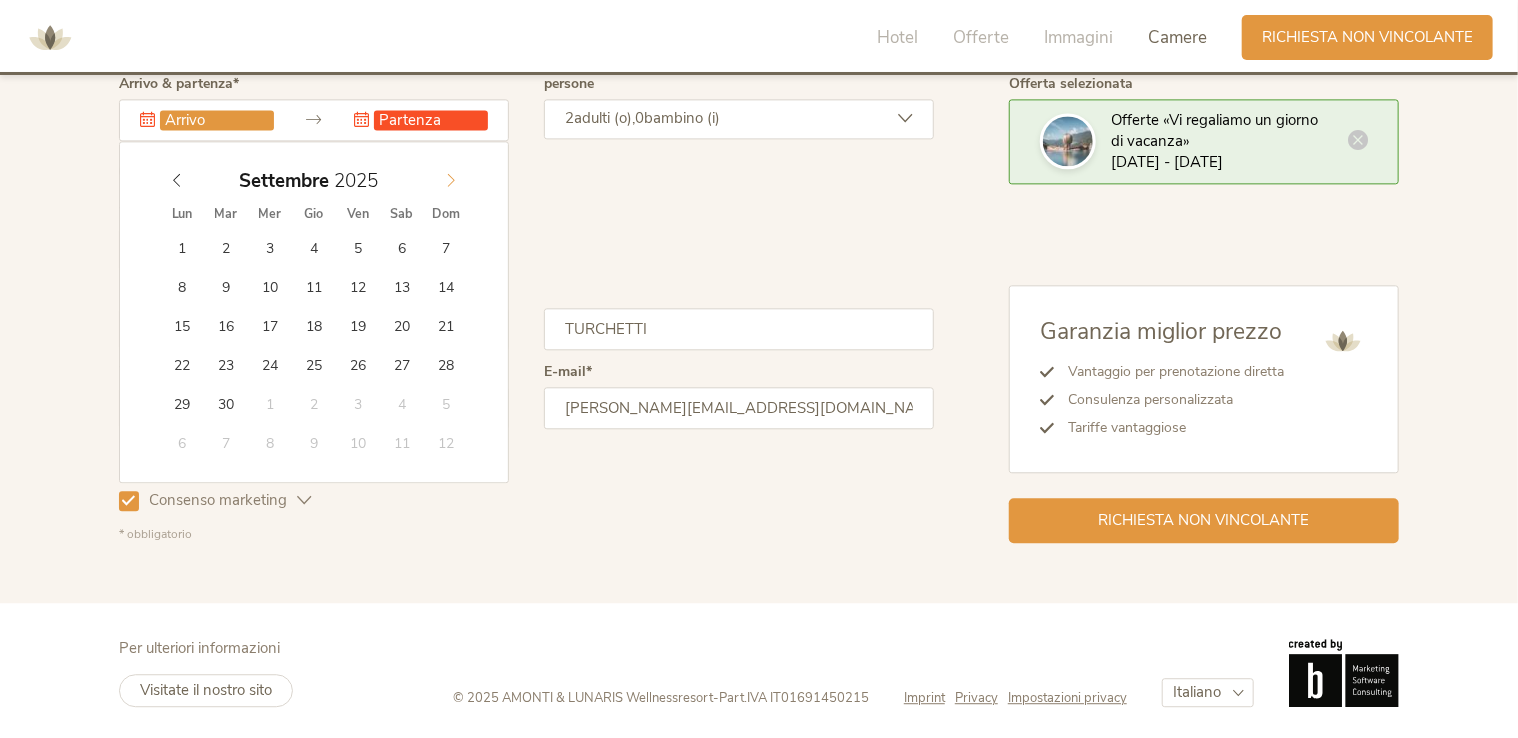 click 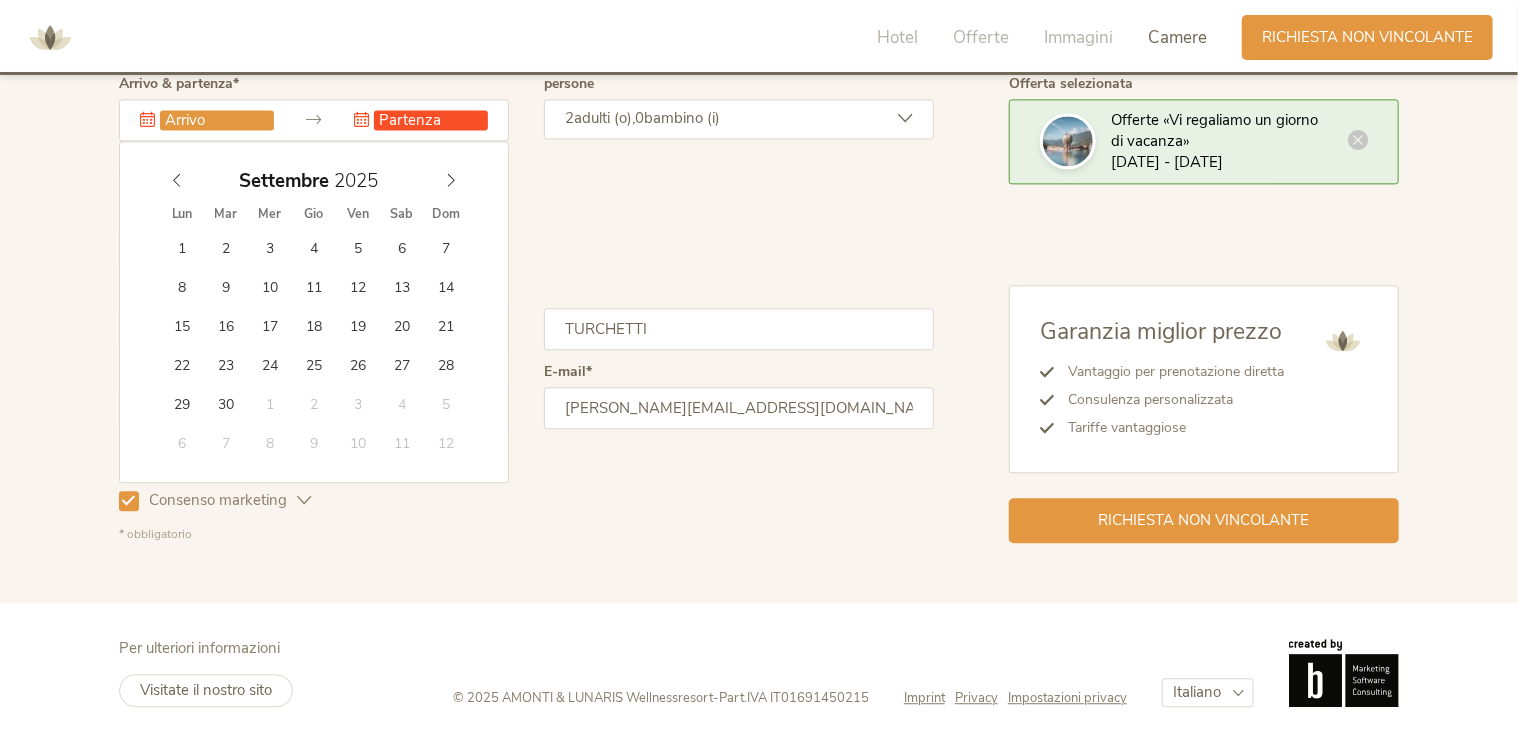 click on "La vostra richiesta non vincolante
Arrivo & partenza
Questo campo non può essere lasciato vuoto.
Questo campo non può essere lasciato vuoto.
[DATE]
Lun Mar Mer Gio Ven Sab Dom
1 2 3 4 5 6 7 8 9 10 11 12 13 14 15 16 17 18 19 20 21 22 23 24 25 26 27 28 29 30 1 2 3 4 5 6 7 8 9 10 11 [DATE] Mar Mer Gio Ven Sab Dom
30 1 2 3 4 5 6 7 8 9 10 11 12 13 14 15 16 17 18 19 20 21 22 23 24 25 26 27 28 29 30 31 1 2 3 4 5 6 7 8 9 10
persone
2 0 2 0 Nome" at bounding box center (759, 277) 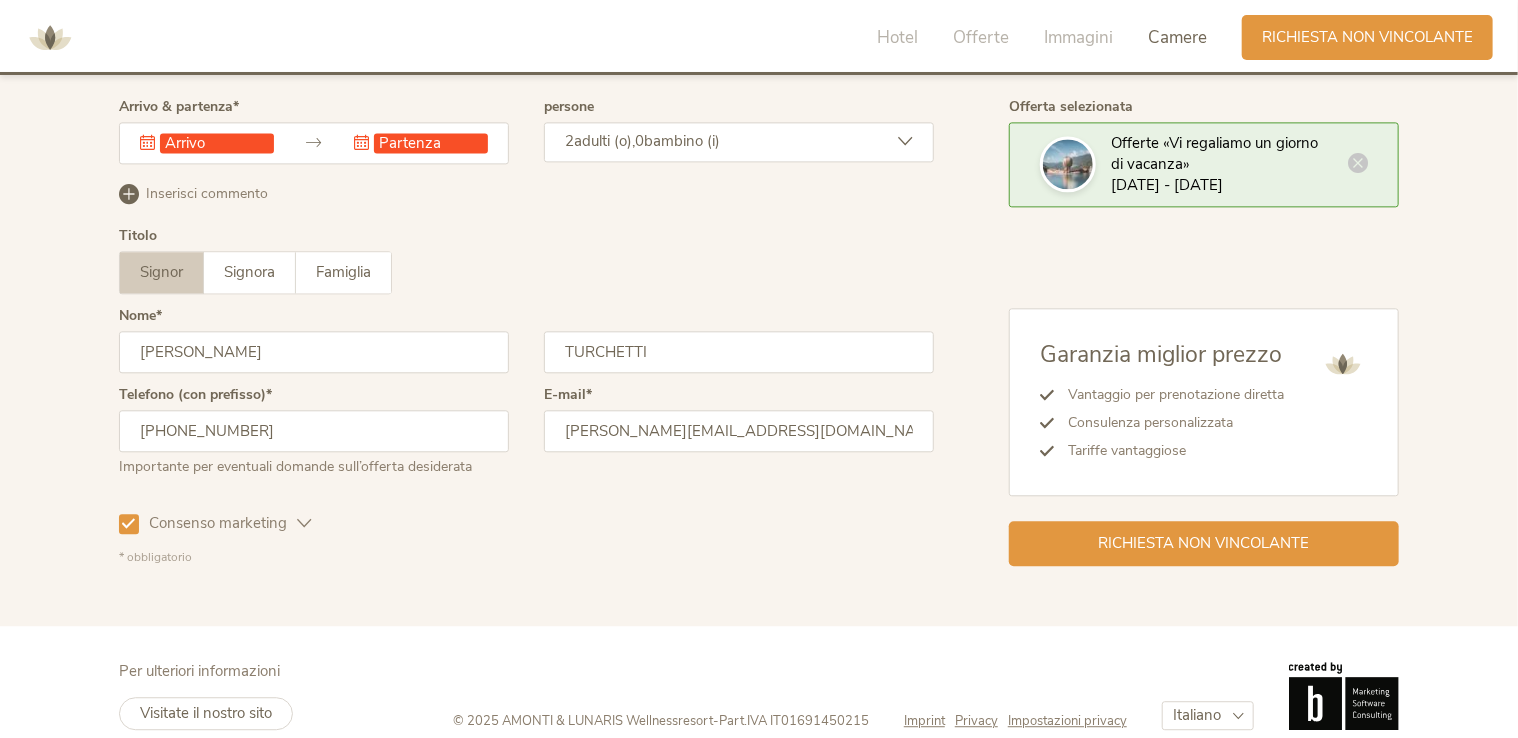 scroll, scrollTop: 6028, scrollLeft: 0, axis: vertical 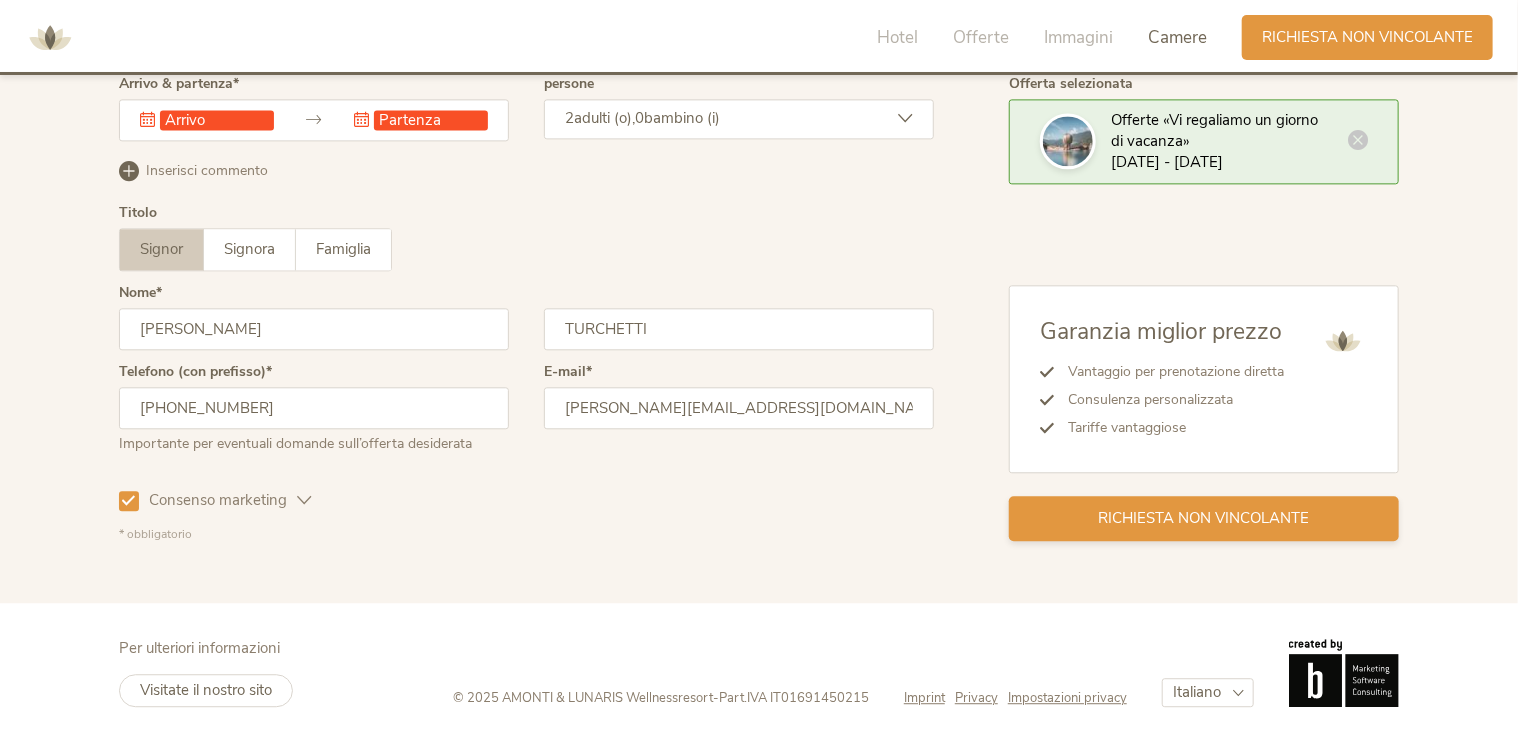 click on "Richiesta non vincolante" at bounding box center (1204, 518) 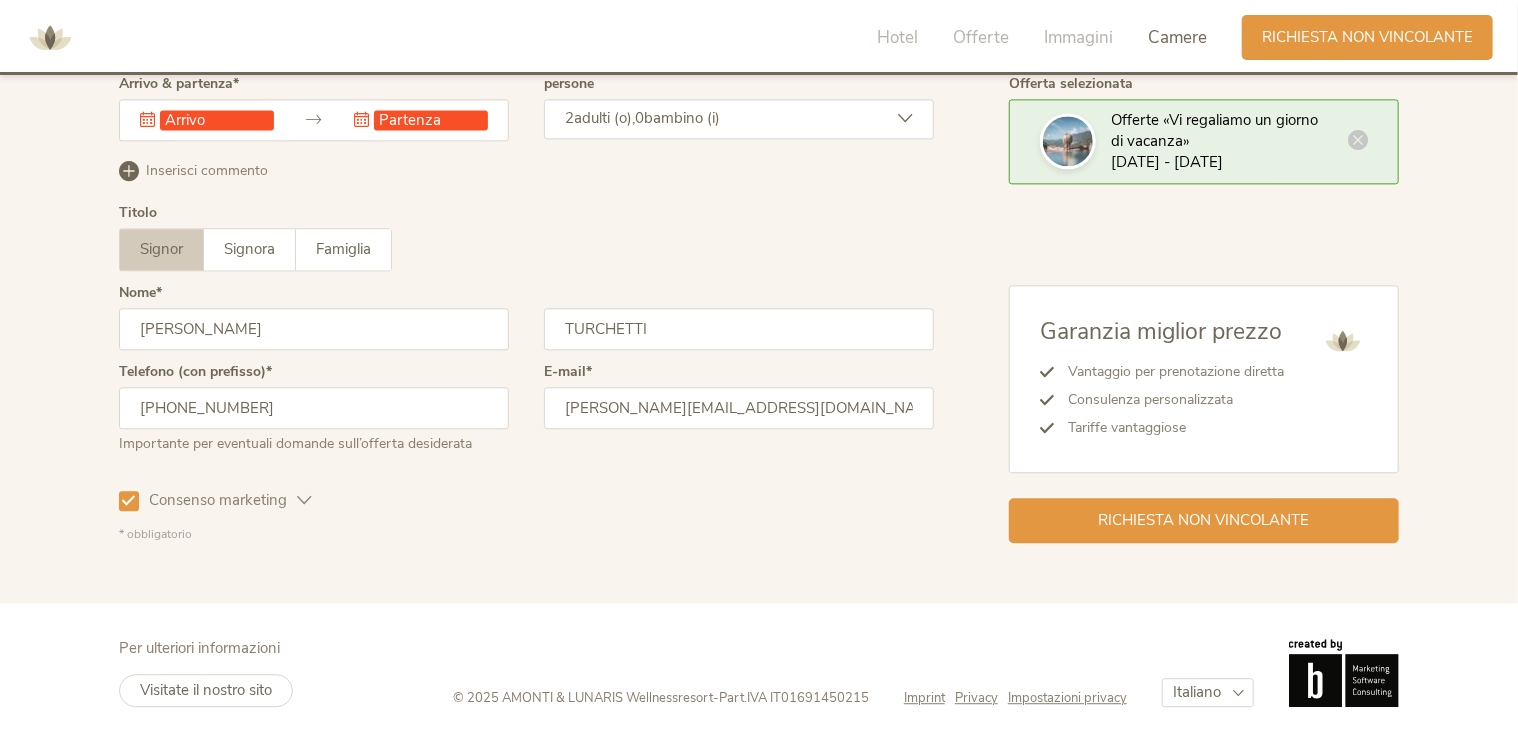 click at bounding box center (147, 119) 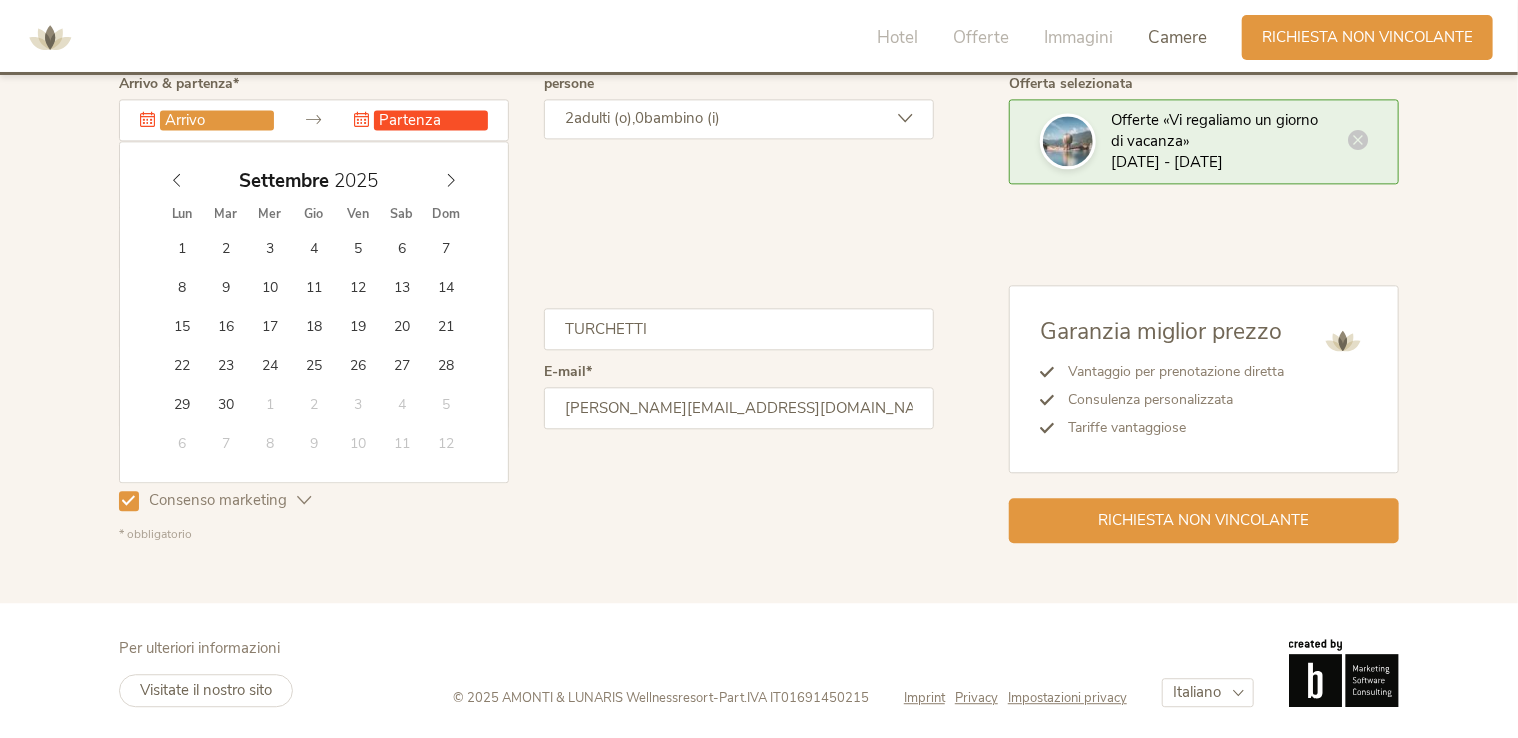 click at bounding box center [217, 120] 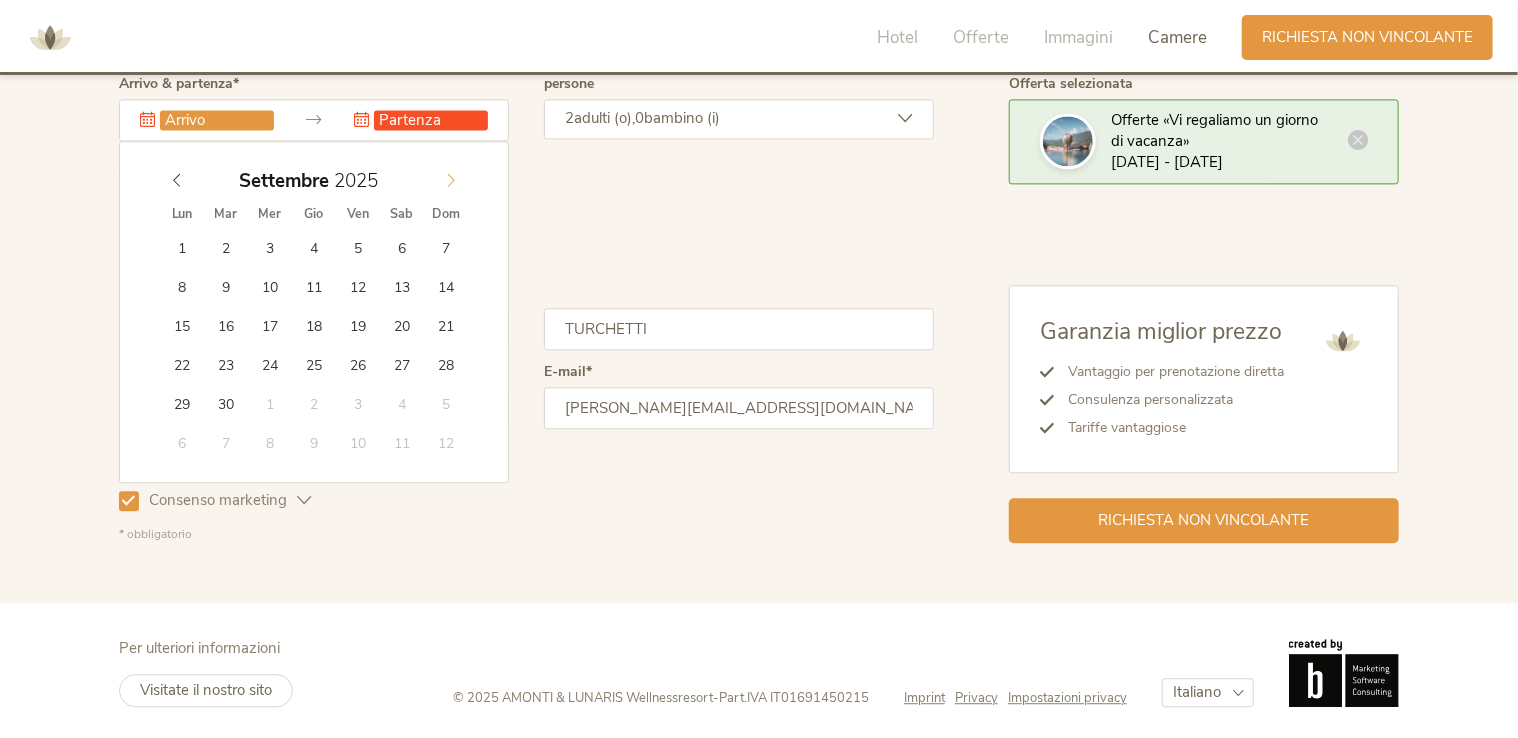 click 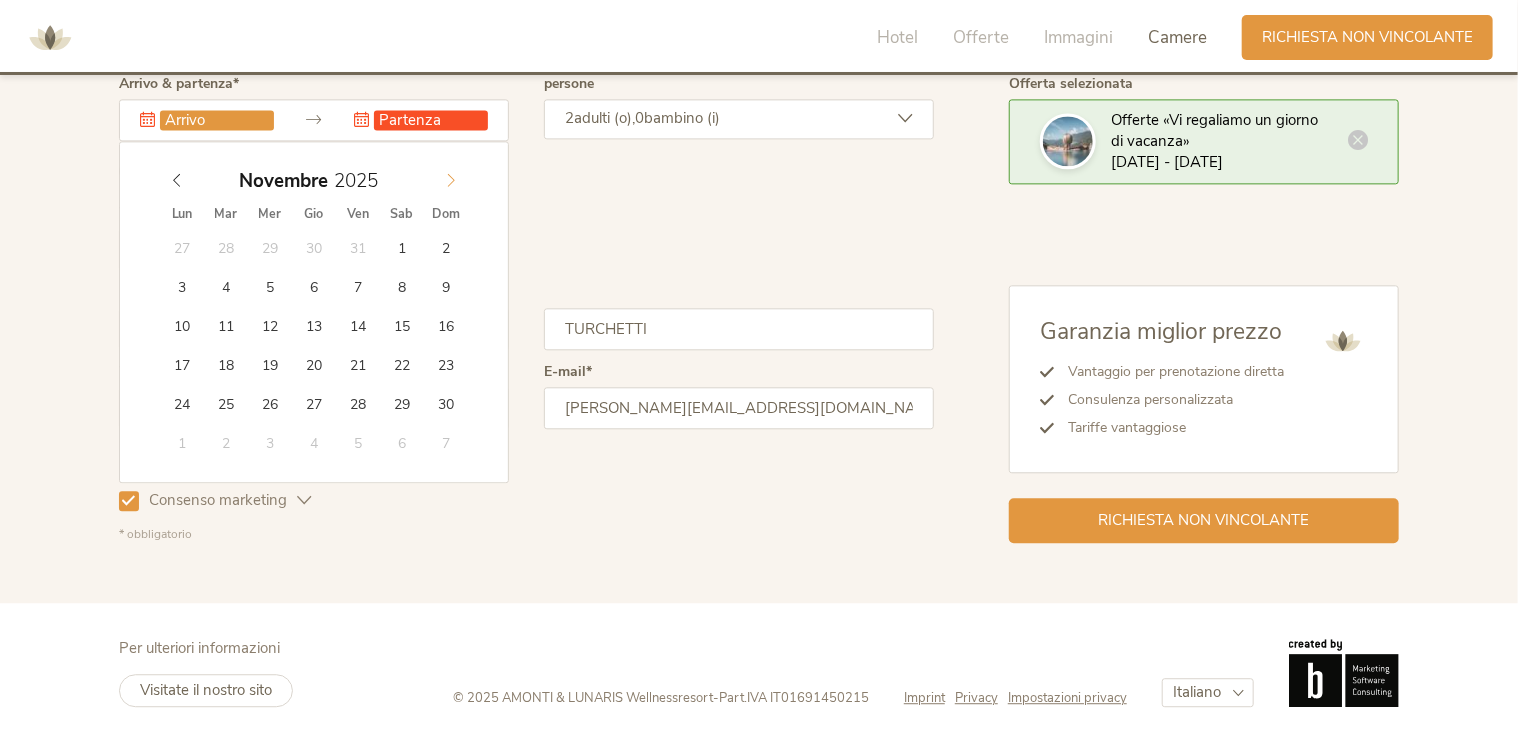 click 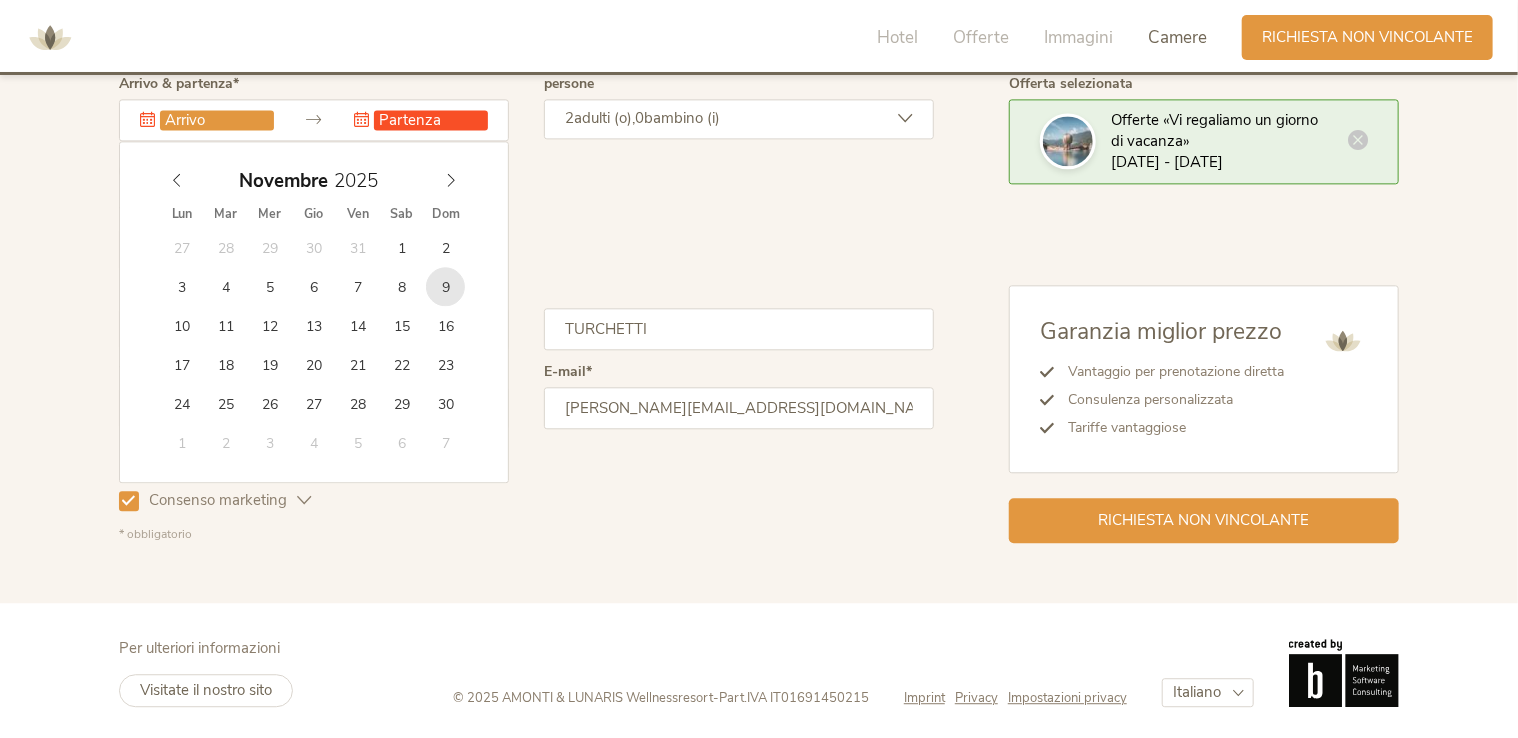 type on "[DATE]" 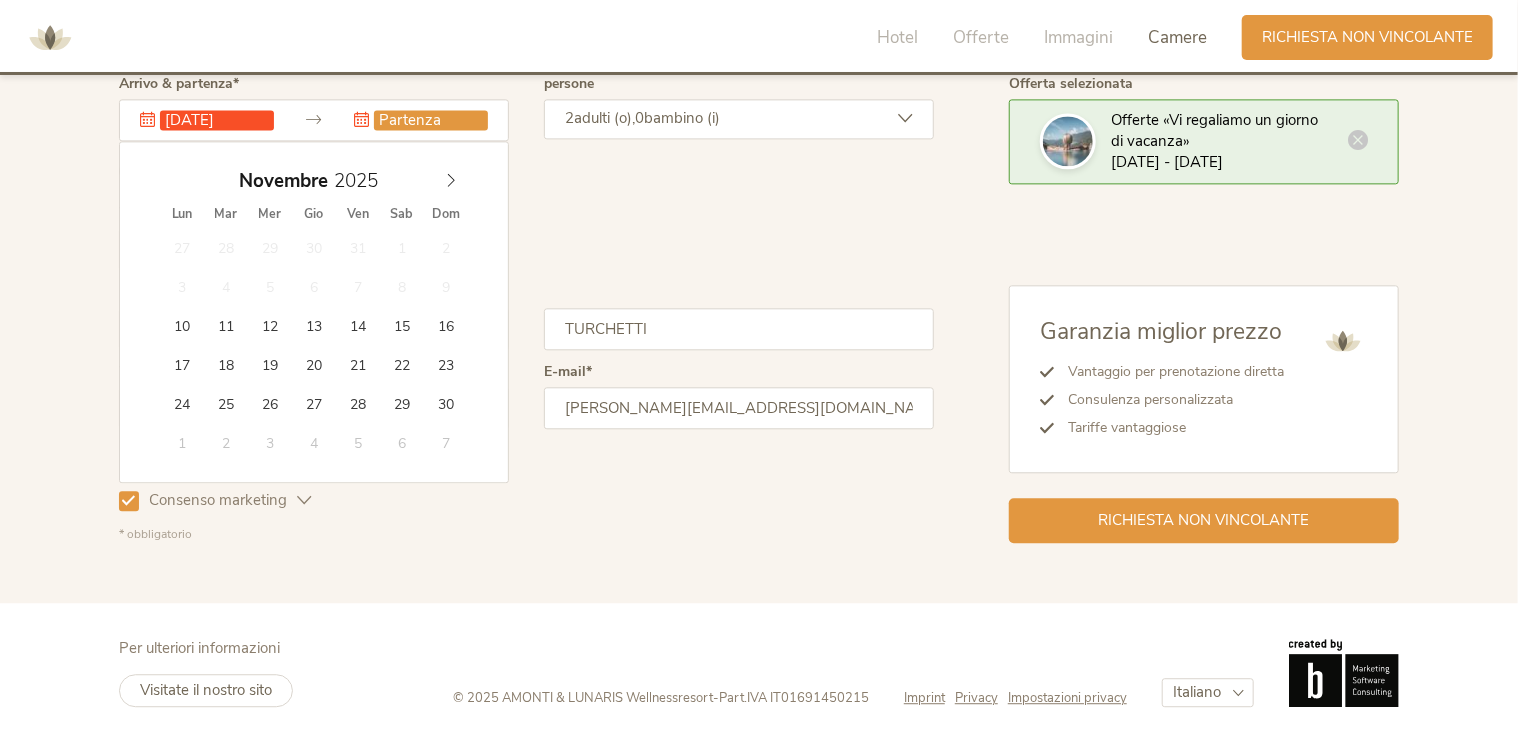 click at bounding box center [431, 120] 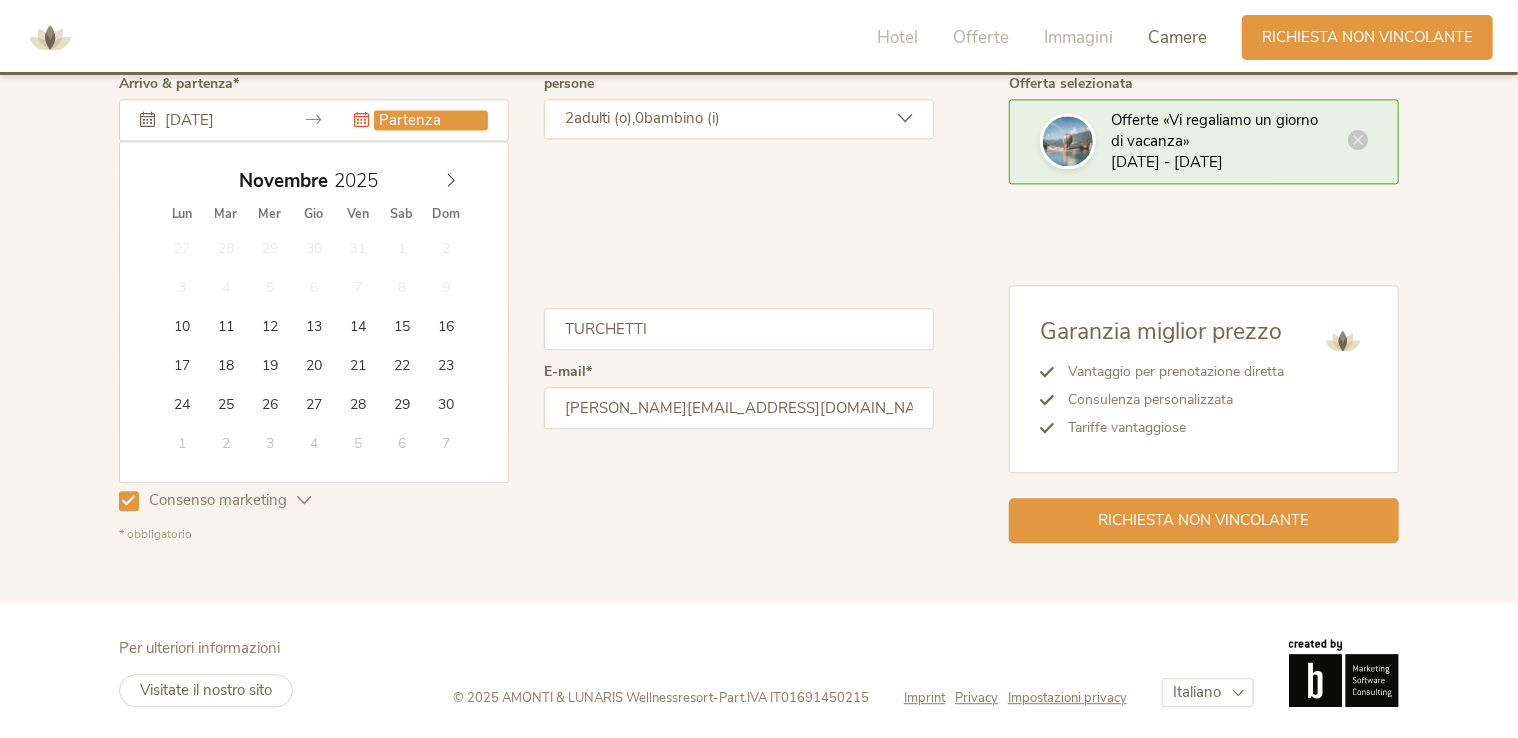 click at bounding box center [431, 120] 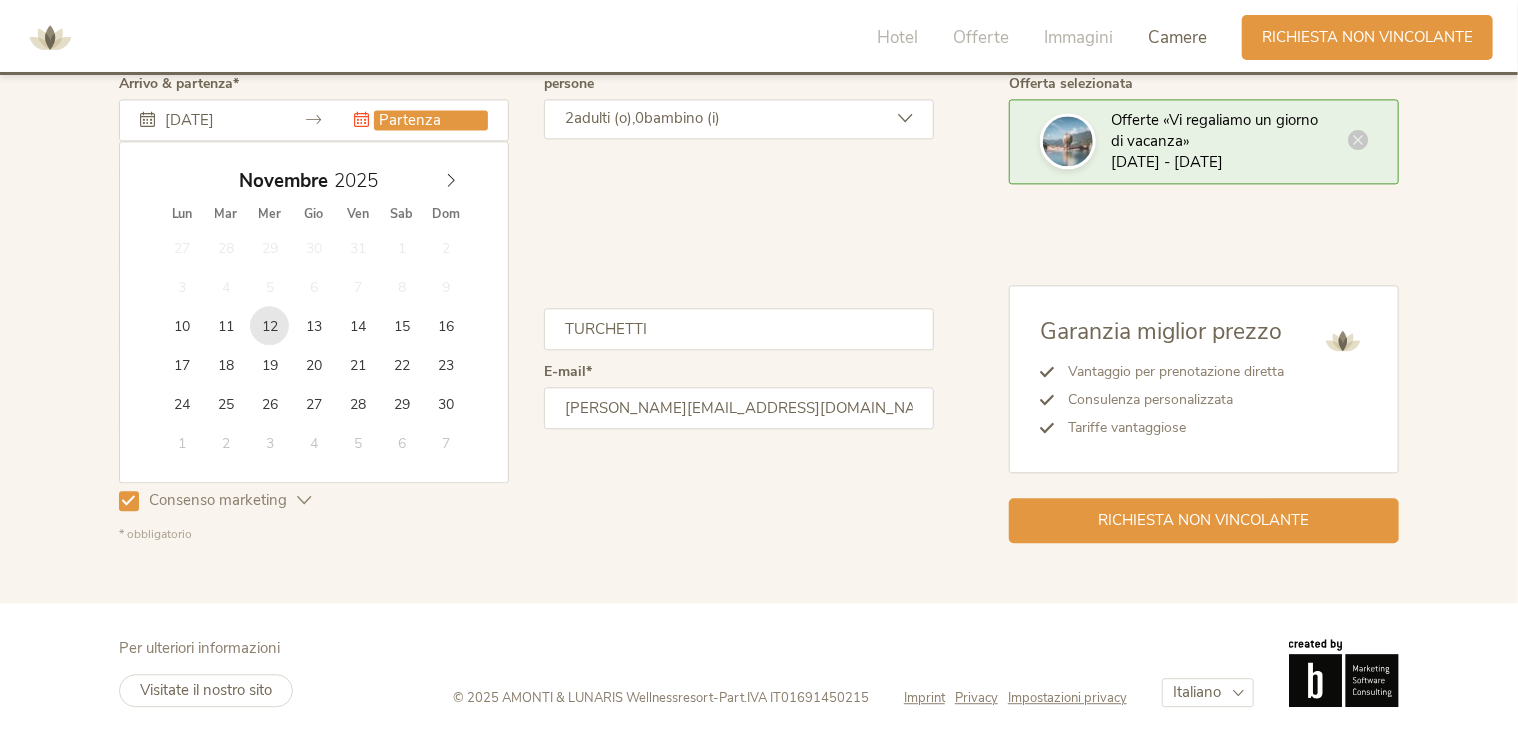 type on "[DATE]" 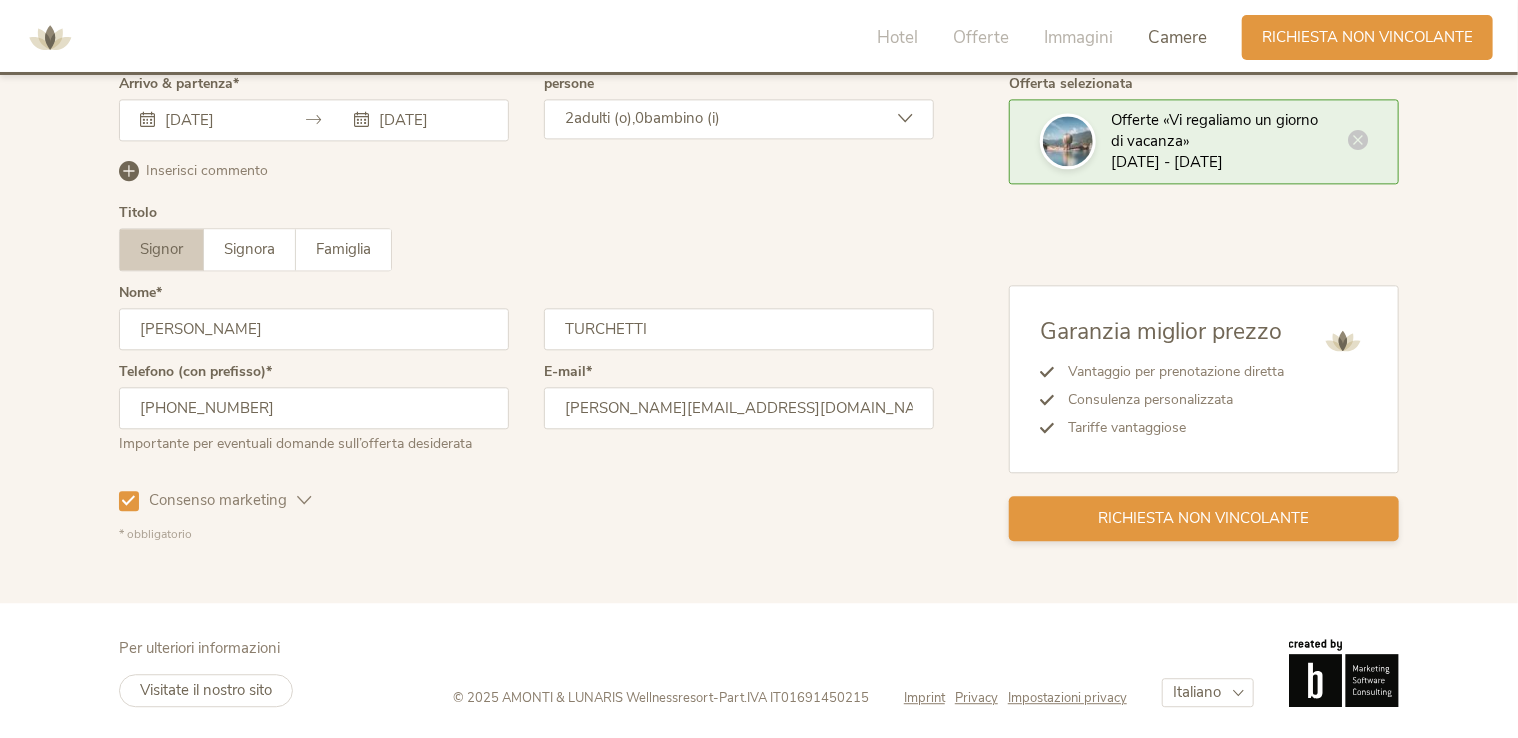 click on "Richiesta non vincolante" at bounding box center (1204, 518) 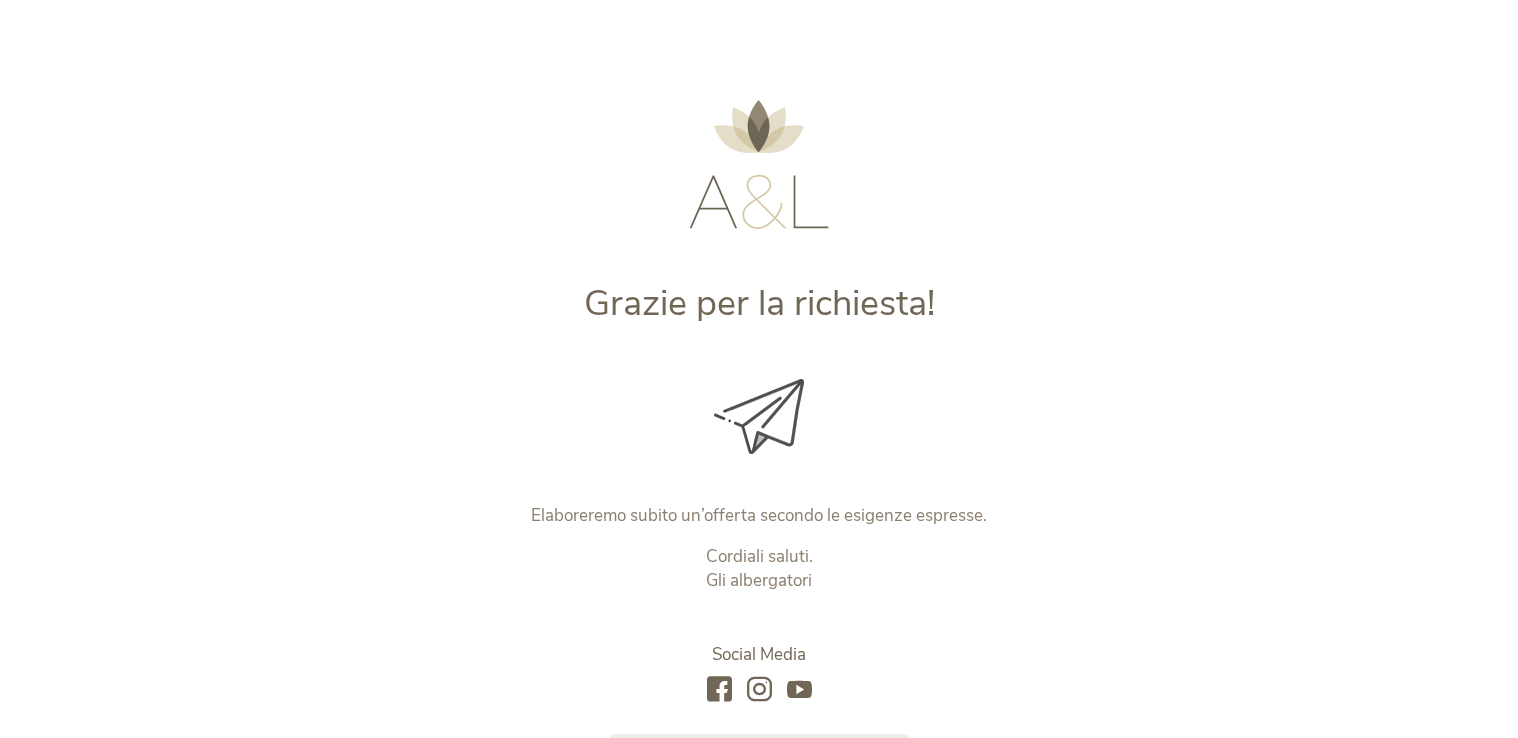 scroll, scrollTop: 0, scrollLeft: 0, axis: both 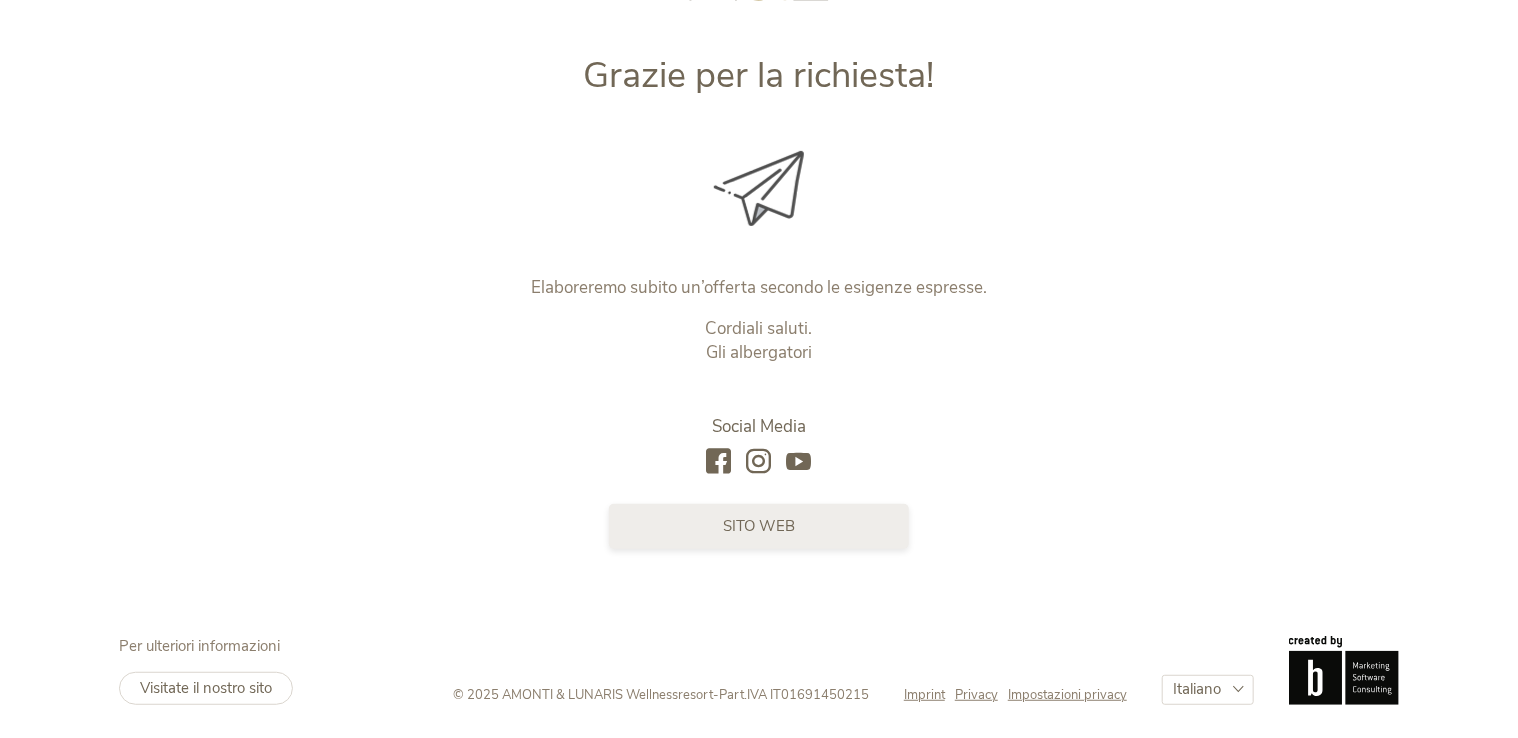 click on "sito web" at bounding box center (759, 526) 